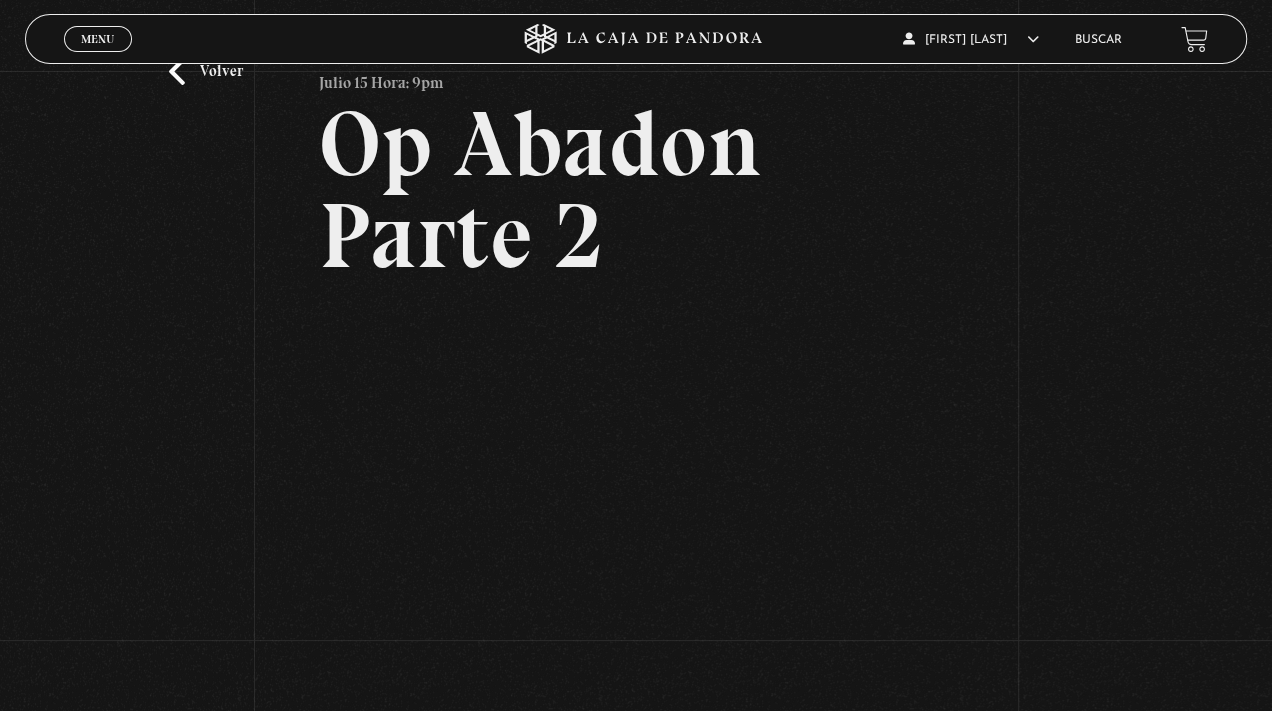 scroll, scrollTop: 60, scrollLeft: 0, axis: vertical 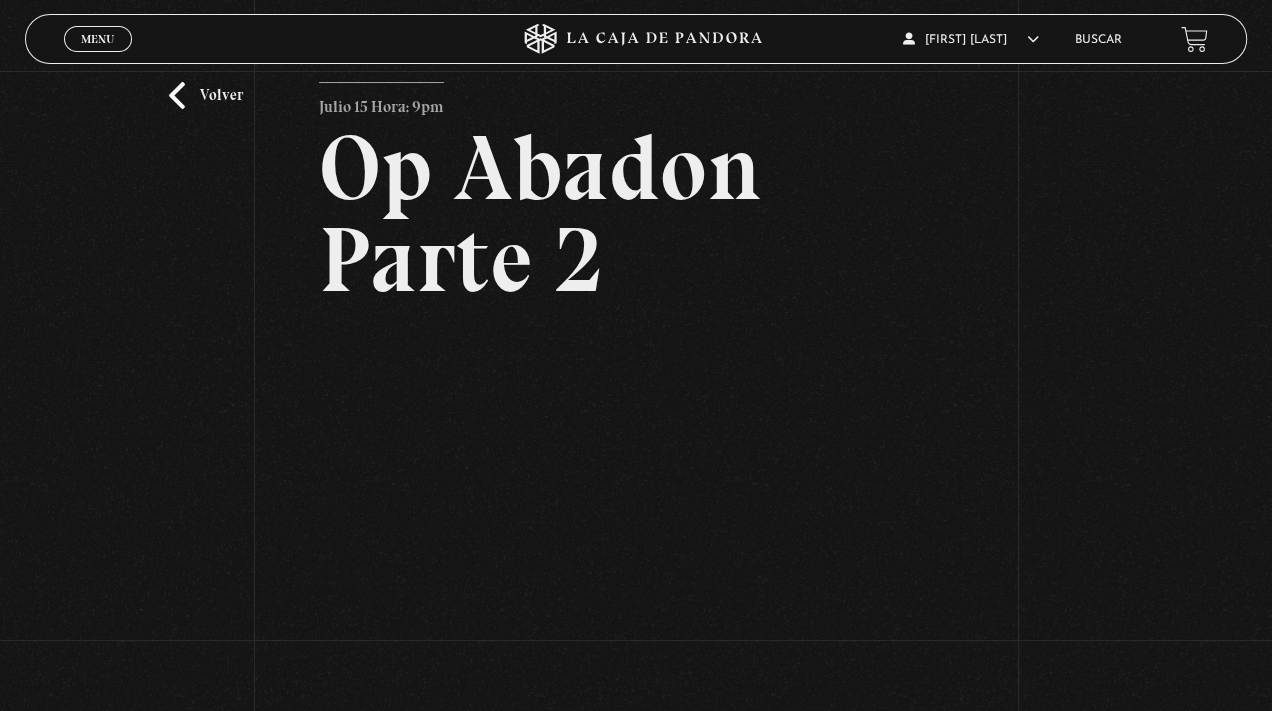click on "Berna Jiménez Morera
En vivos
Pandora
Centinelas
Mi cuenta
Salir
Buscar" at bounding box center [1018, 39] 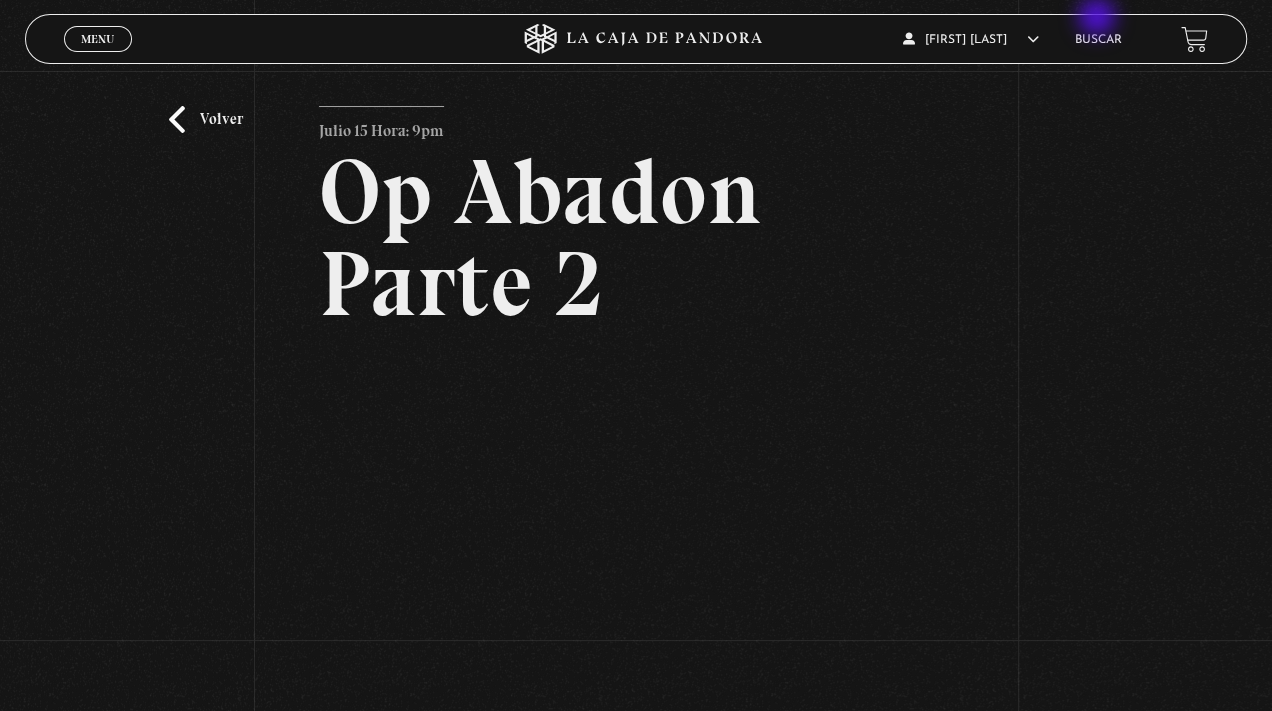 scroll, scrollTop: 5, scrollLeft: 0, axis: vertical 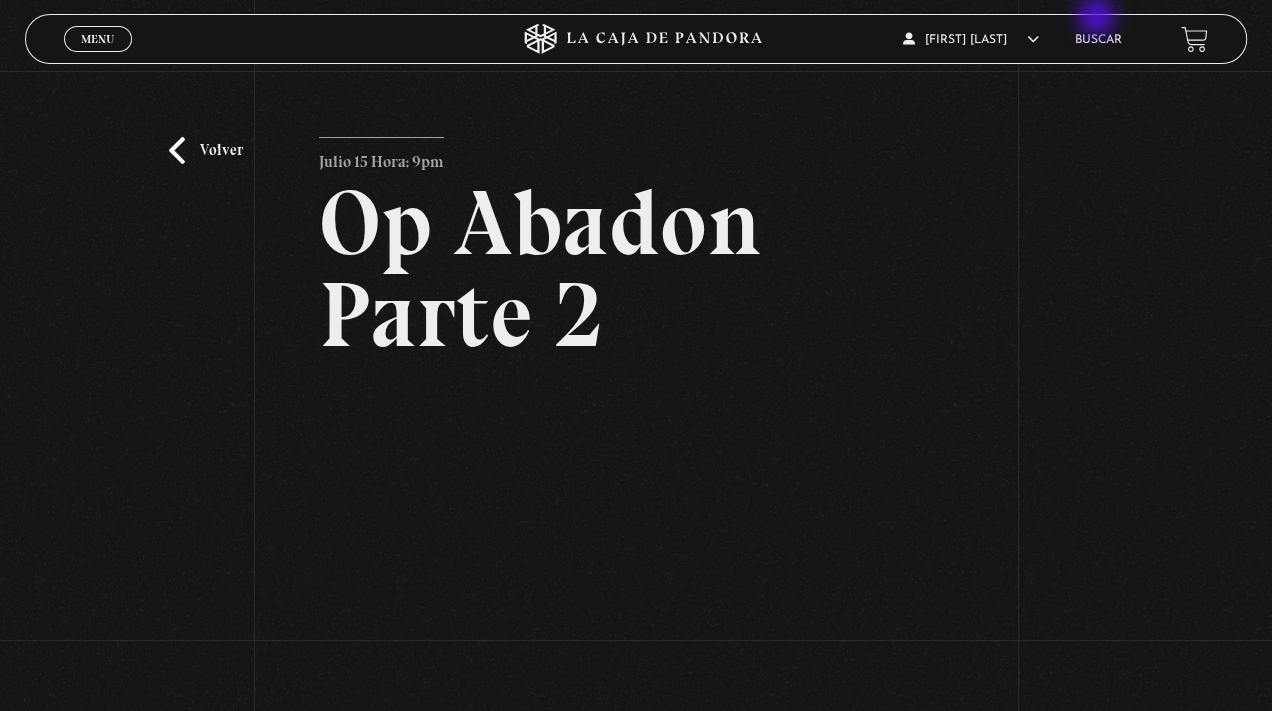 click on "Berna Jiménez Morera
En vivos
Pandora
Centinelas
Mi cuenta
Salir
Buscar" at bounding box center [1018, 39] 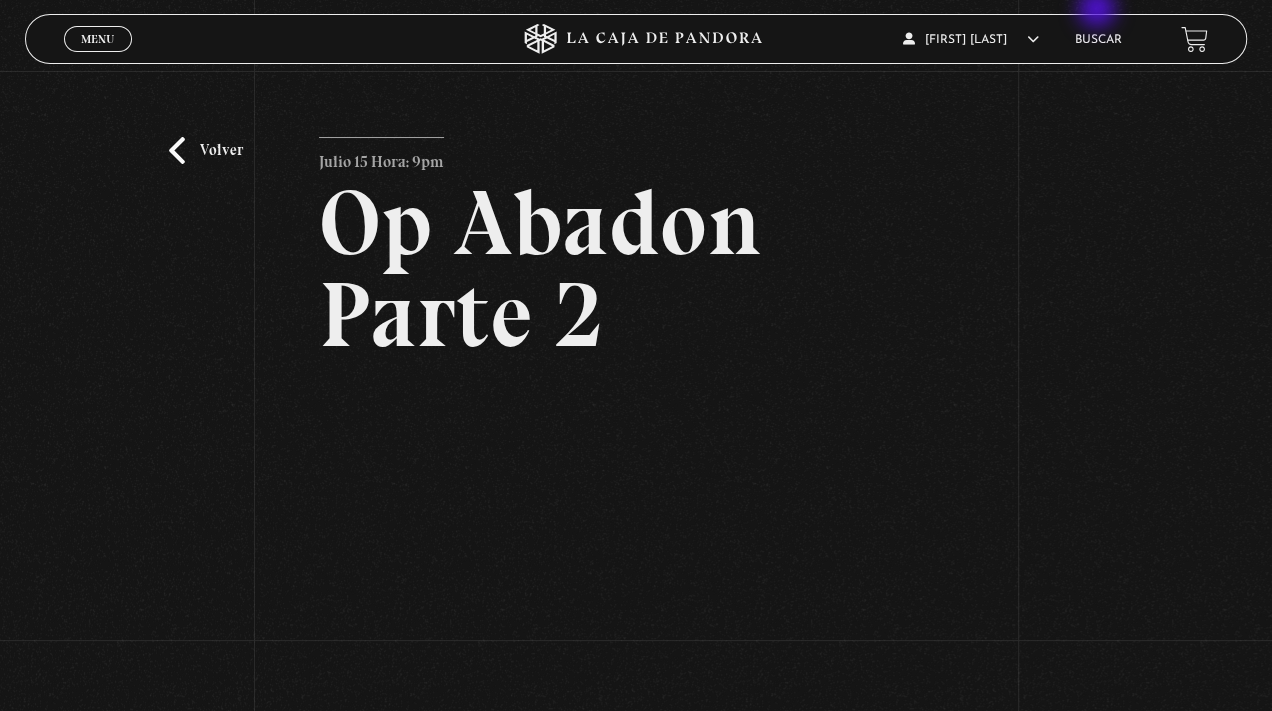 click on "Berna Jiménez Morera
En vivos
Pandora
Centinelas
Mi cuenta
Salir
Buscar" at bounding box center [1018, 39] 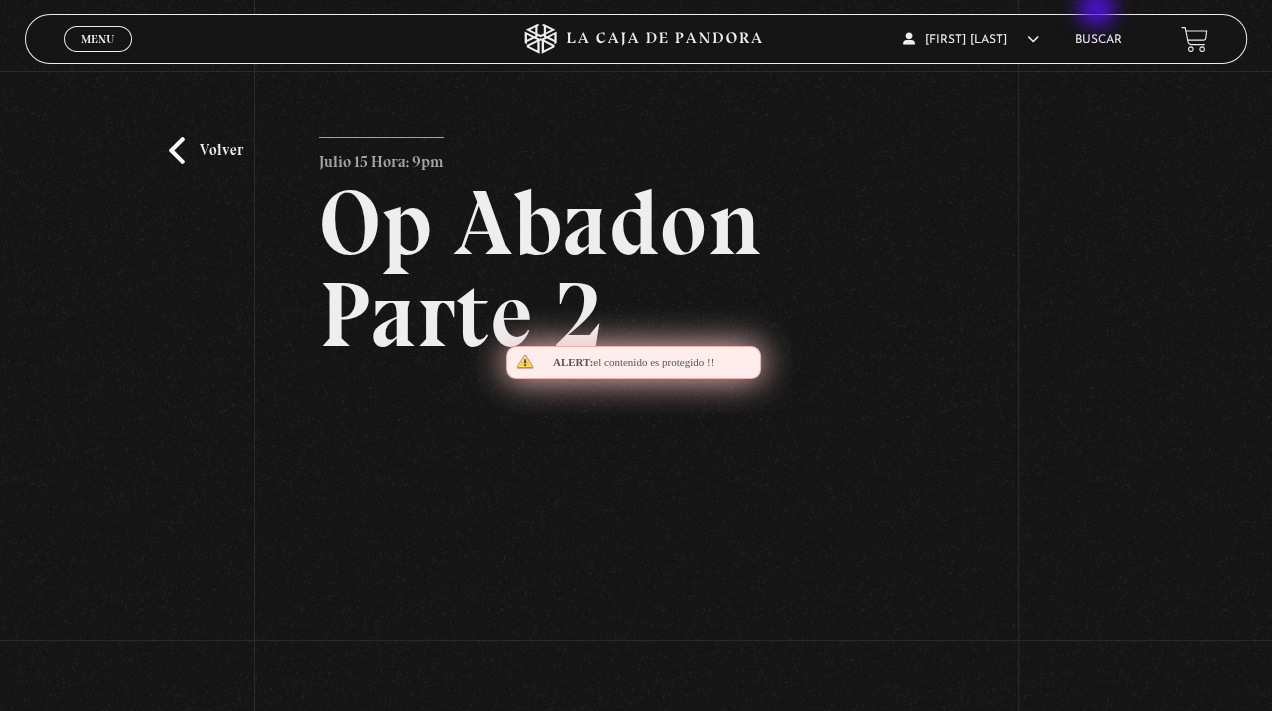 click on "Berna Jiménez Morera
En vivos
Pandora
Centinelas
Mi cuenta
Salir
Buscar" at bounding box center (1018, 39) 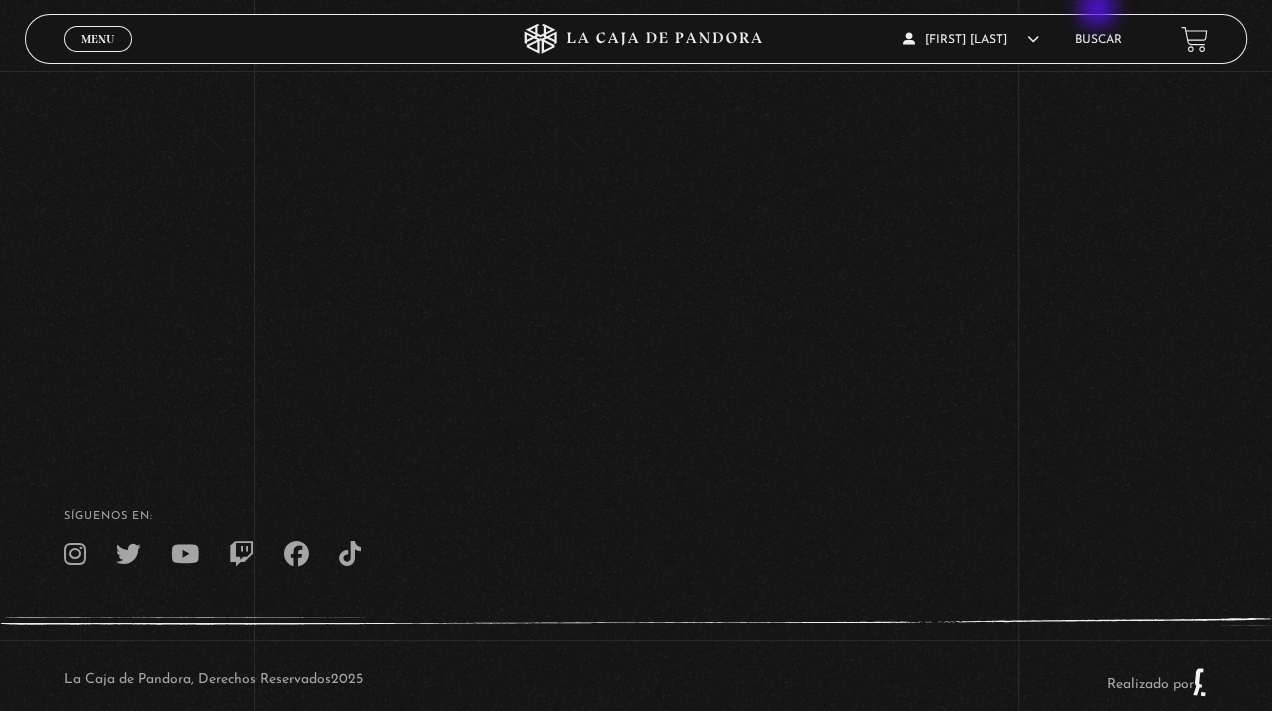 scroll, scrollTop: 330, scrollLeft: 0, axis: vertical 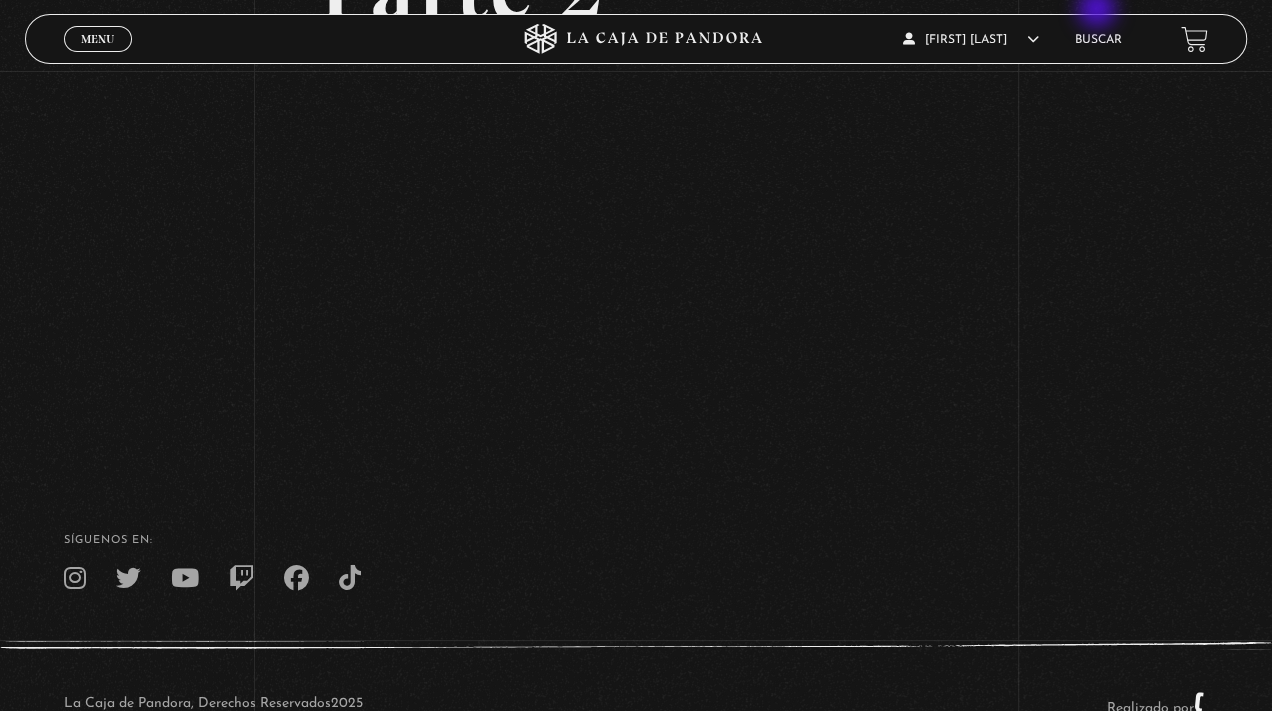 click on "Volver
Julio 15 Hora: 9pm
Op Abadon Parte 2" at bounding box center (636, 103) 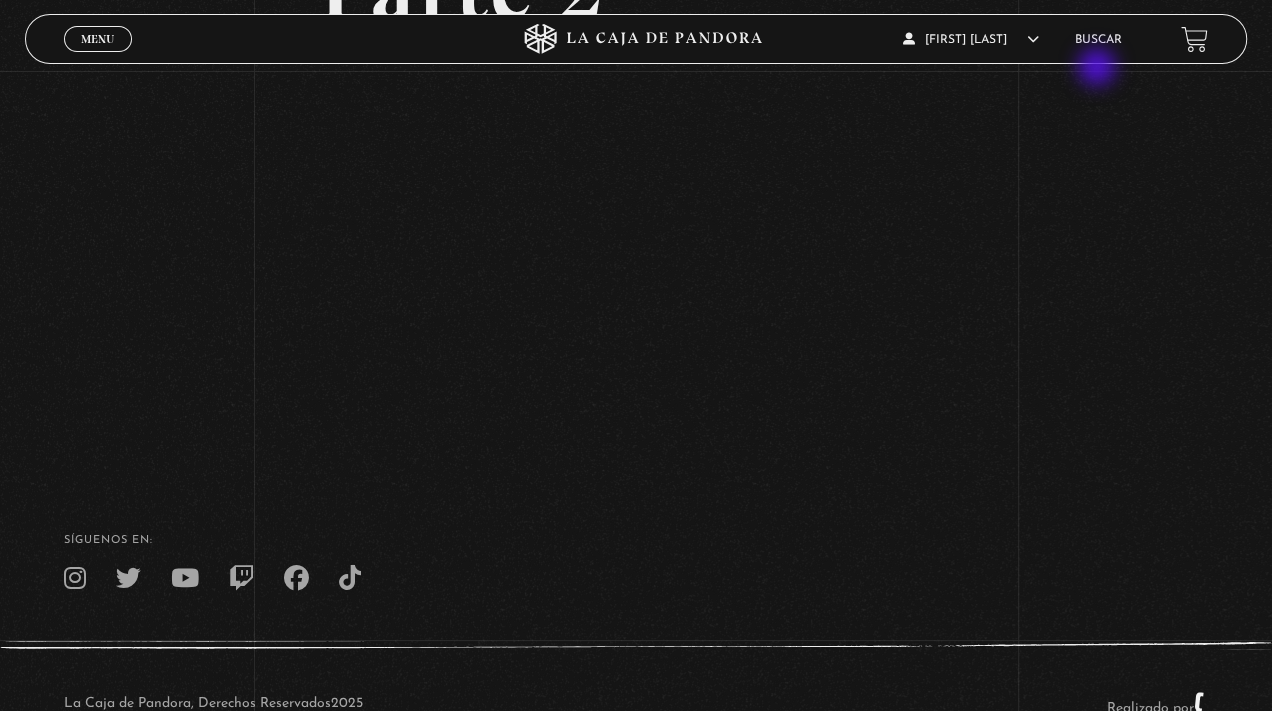 scroll, scrollTop: 280, scrollLeft: 0, axis: vertical 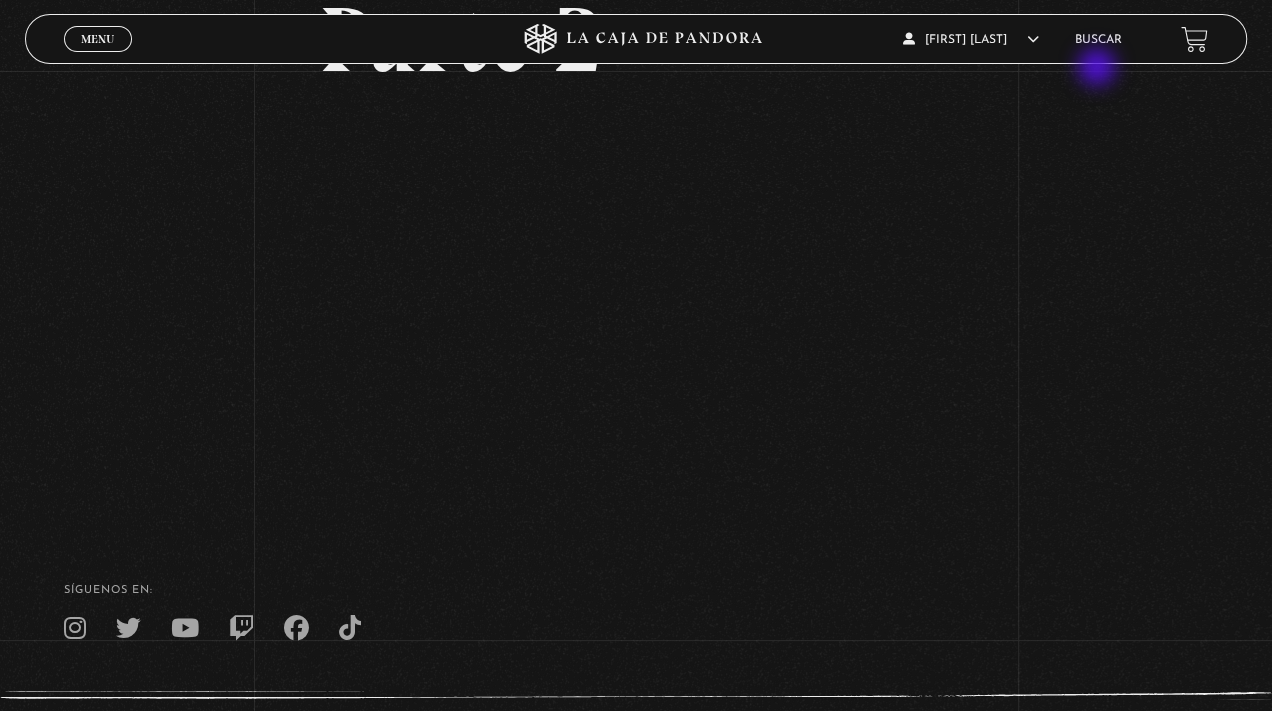 click on "Berna Jiménez Morera
En vivos
Pandora
Centinelas
Mi cuenta
Salir
Buscar" at bounding box center [1018, 39] 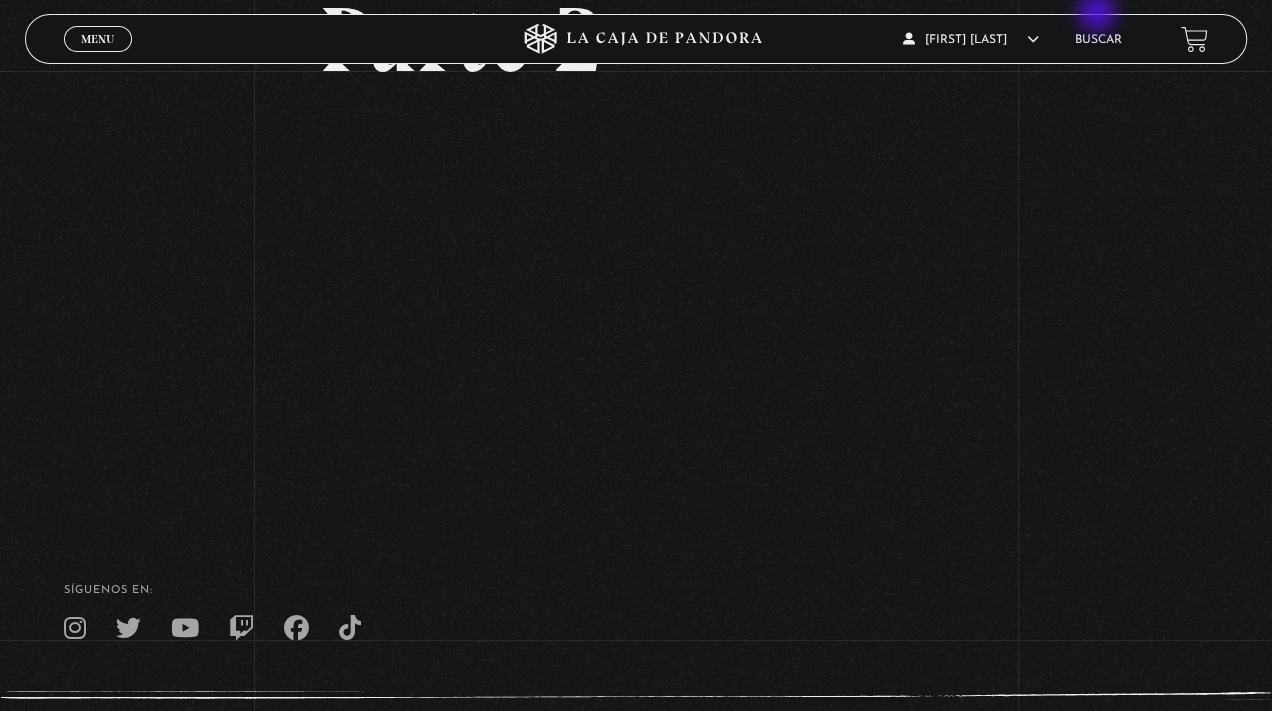 click on "Berna Jiménez Morera
En vivos
Pandora
Centinelas
Mi cuenta
Salir
Buscar" at bounding box center (1018, 39) 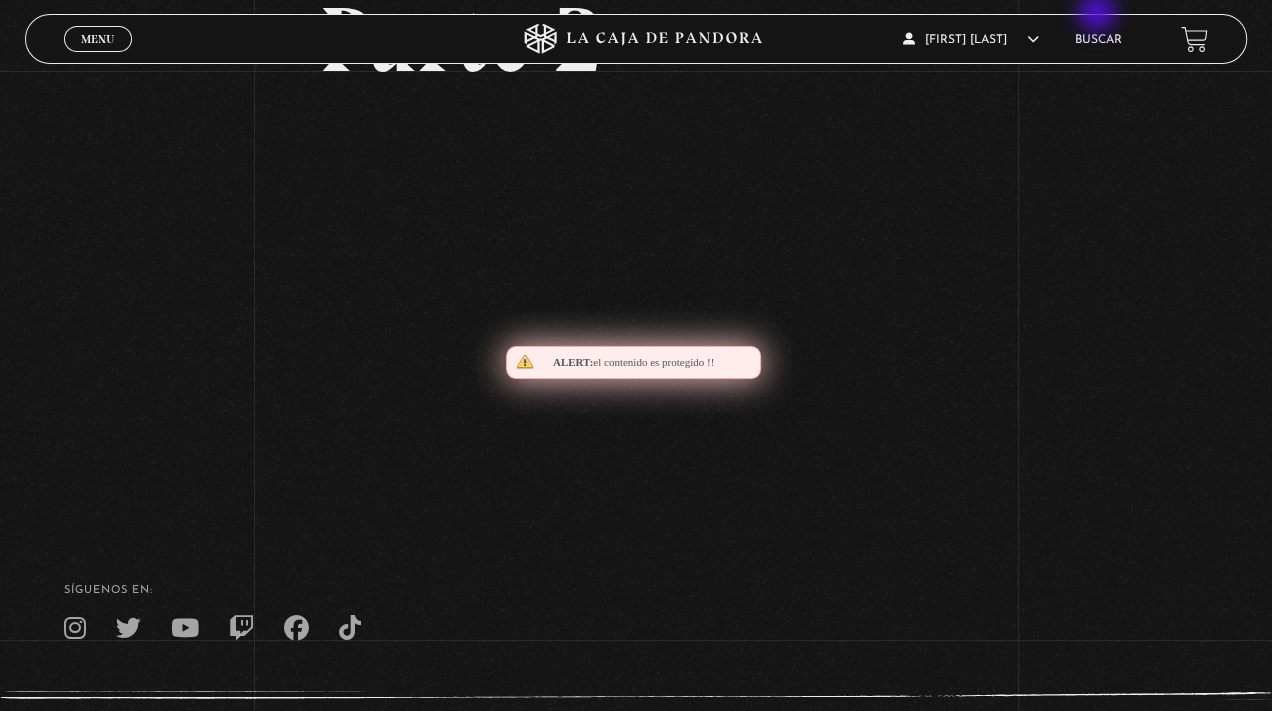 click on "Berna Jiménez Morera
En vivos
Pandora
Centinelas
Mi cuenta
Salir
Buscar" at bounding box center (1018, 39) 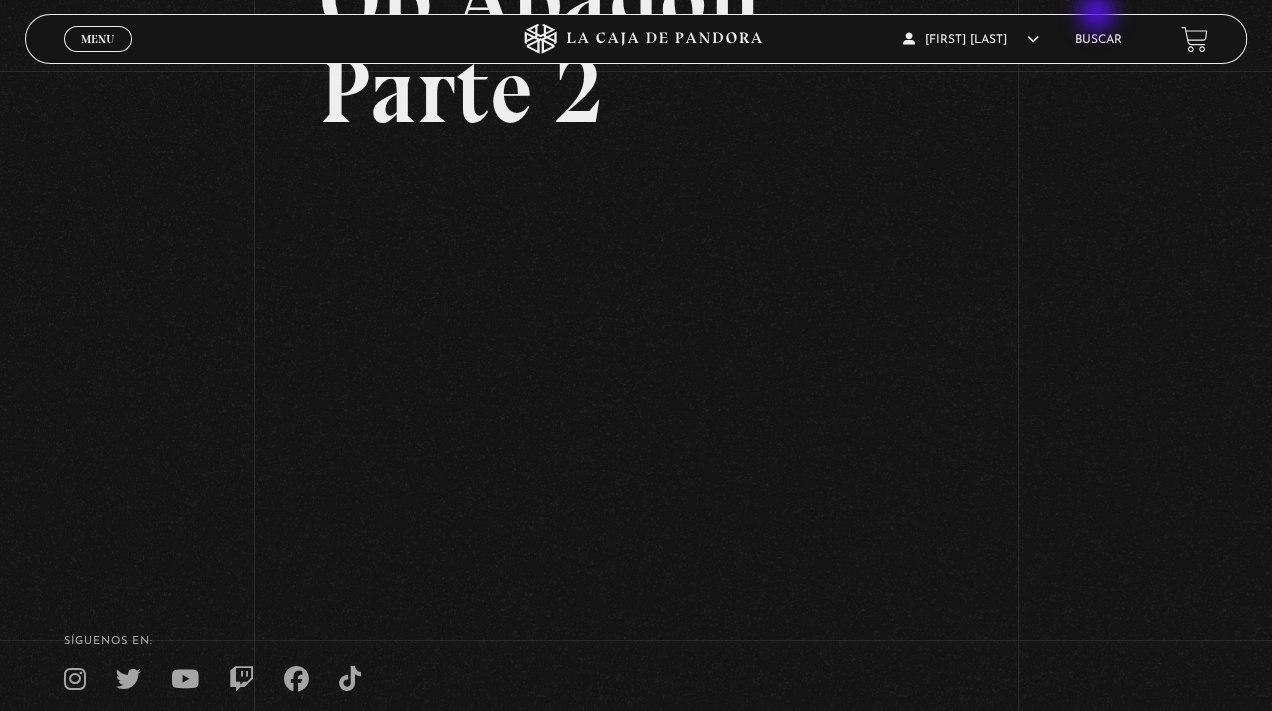 scroll, scrollTop: 181, scrollLeft: 0, axis: vertical 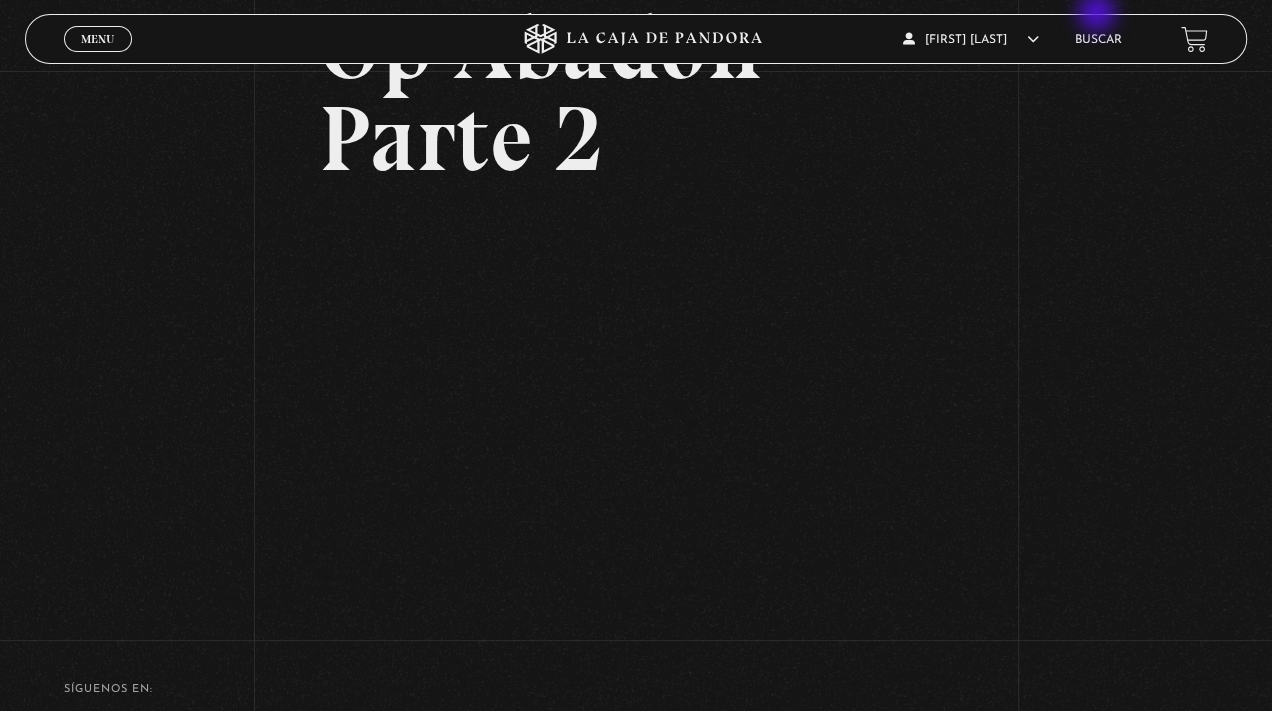 click on "Menu" at bounding box center (97, 39) 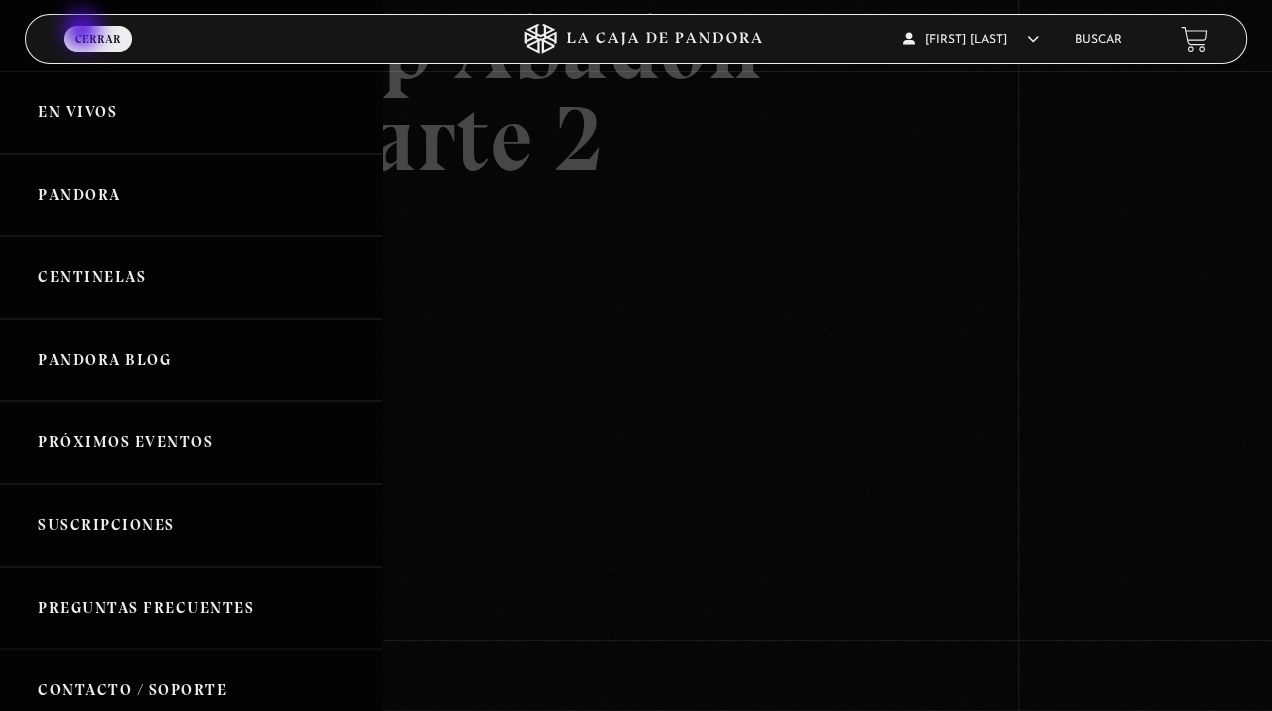 click on "Berna Jiménez Morera
En vivos
Pandora
Centinelas
Mi cuenta
Salir
Buscar" at bounding box center (1018, 39) 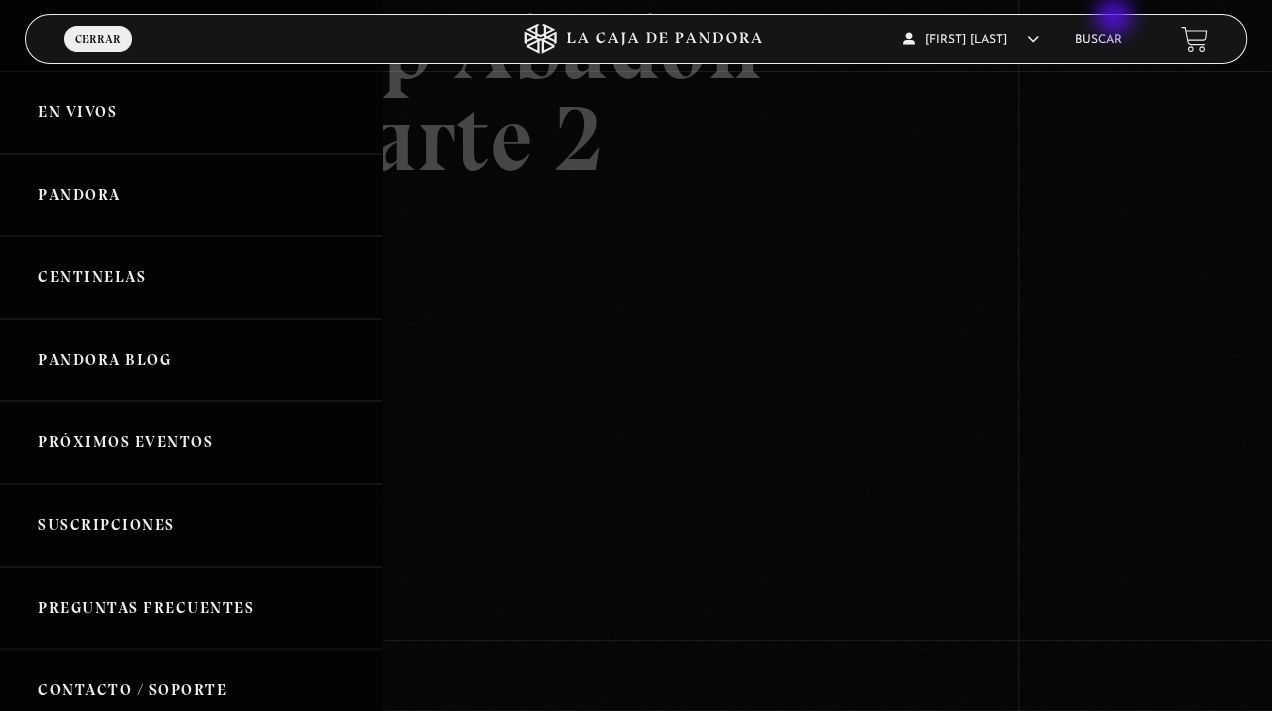 click on "Berna Jiménez Morera
En vivos
Pandora
Centinelas
Mi cuenta
Salir
Buscar" at bounding box center [1018, 39] 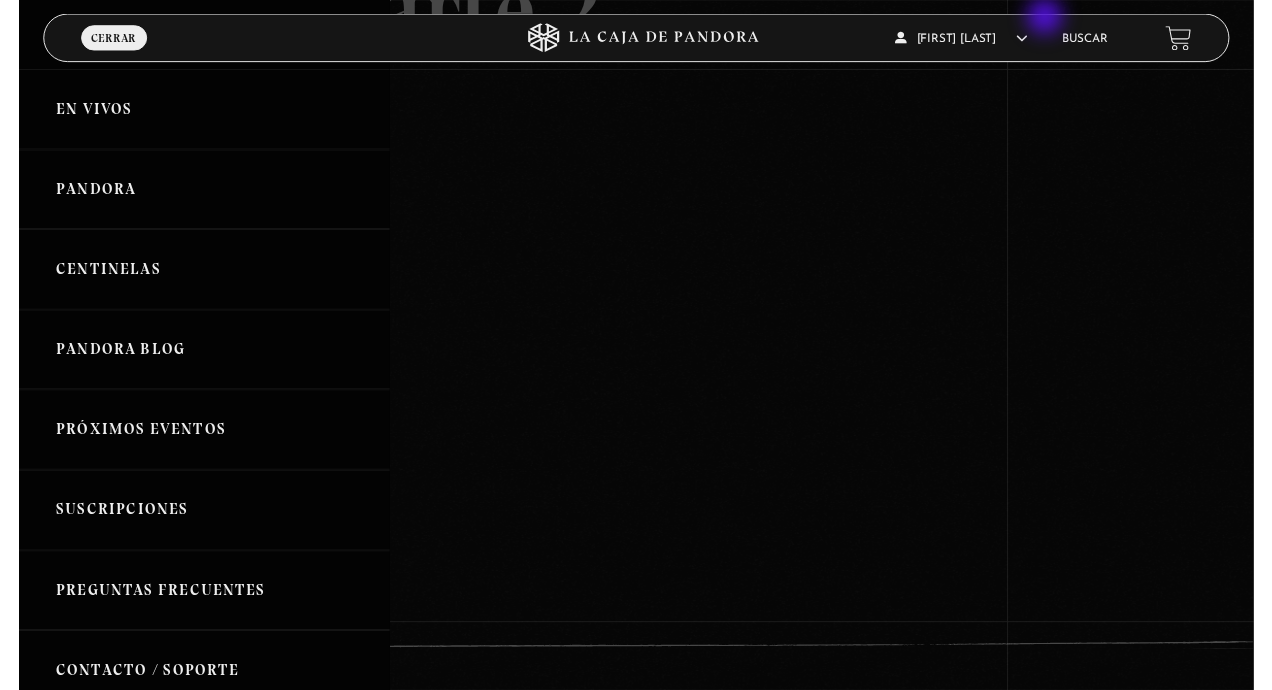 scroll, scrollTop: 390, scrollLeft: 0, axis: vertical 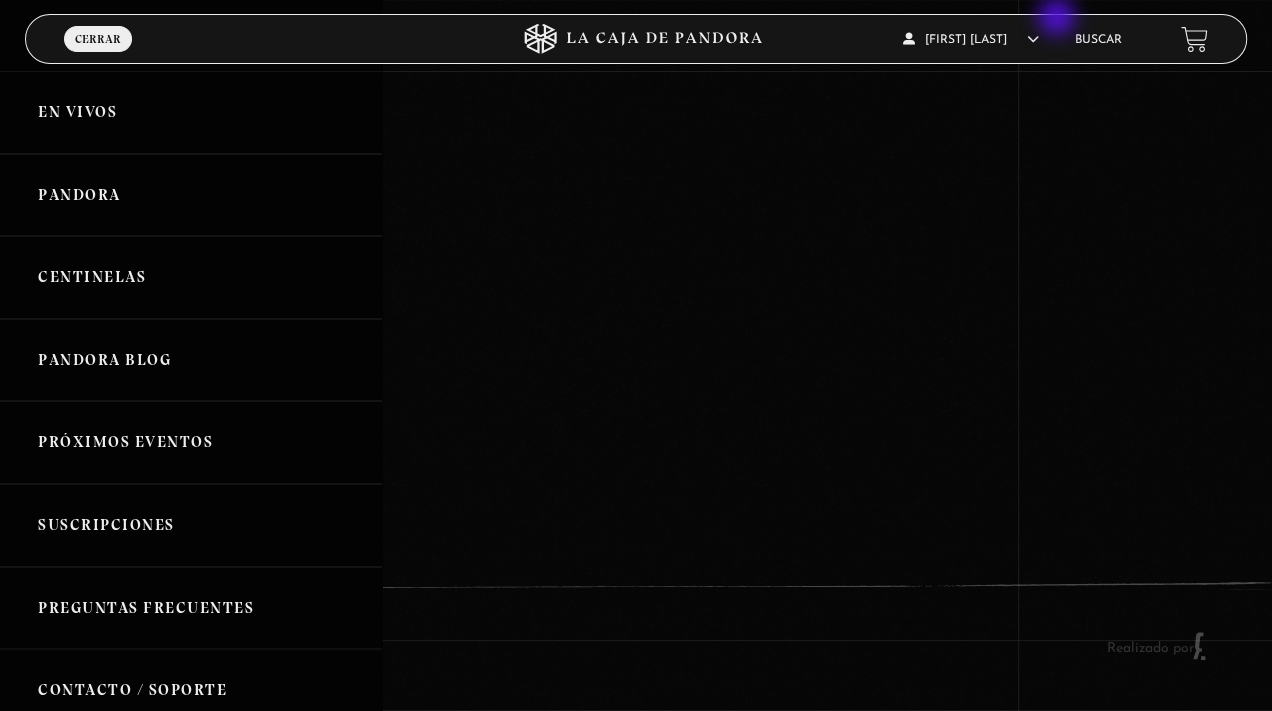 click on "Pandora" at bounding box center (191, 195) 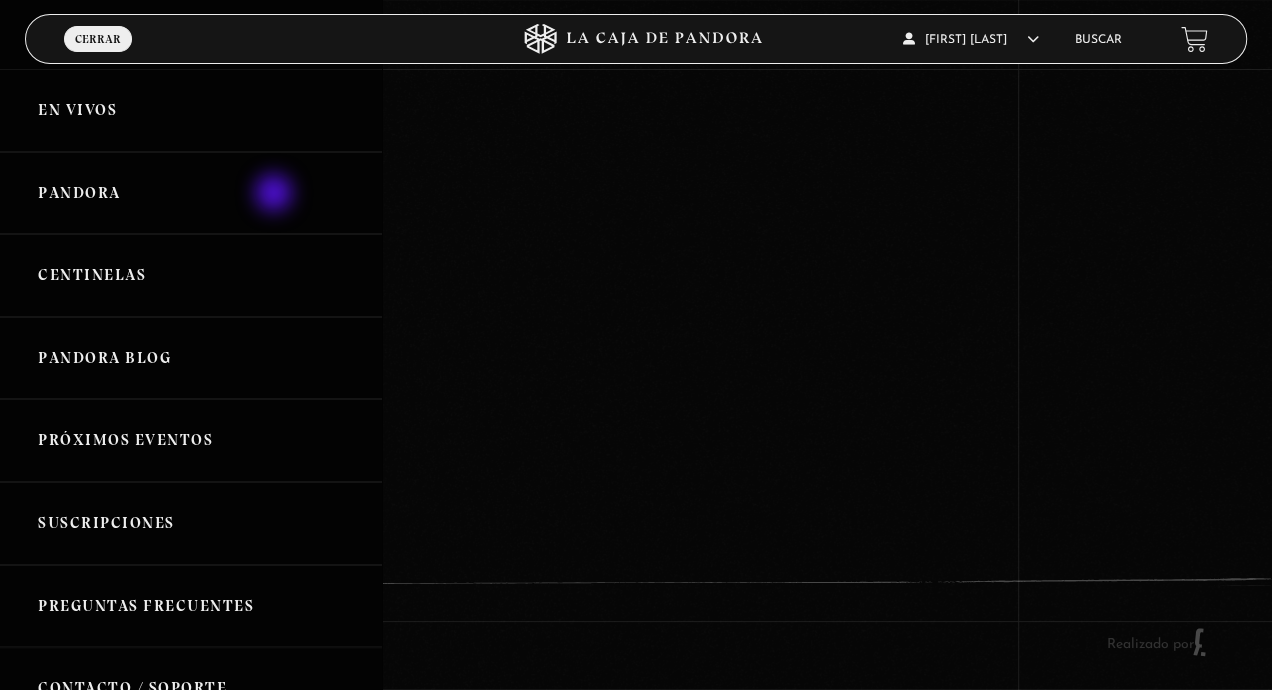 scroll, scrollTop: 400, scrollLeft: 0, axis: vertical 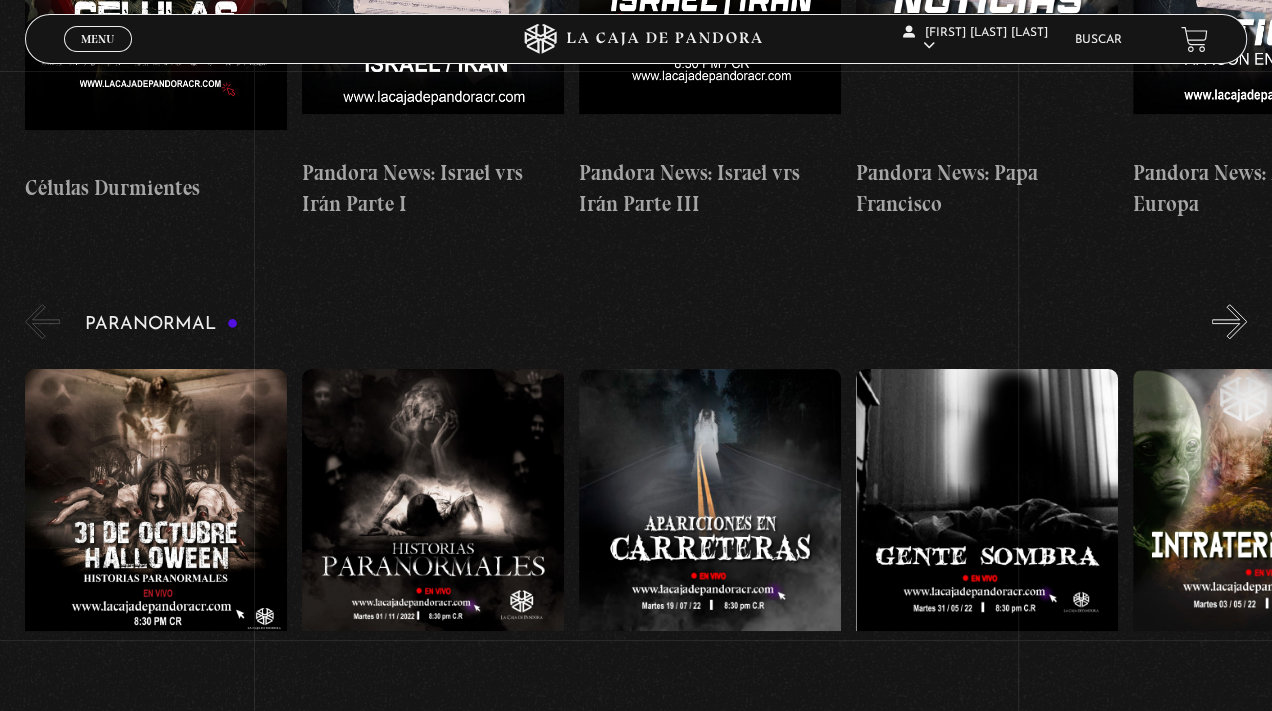 click on "»" at bounding box center [1229, 321] 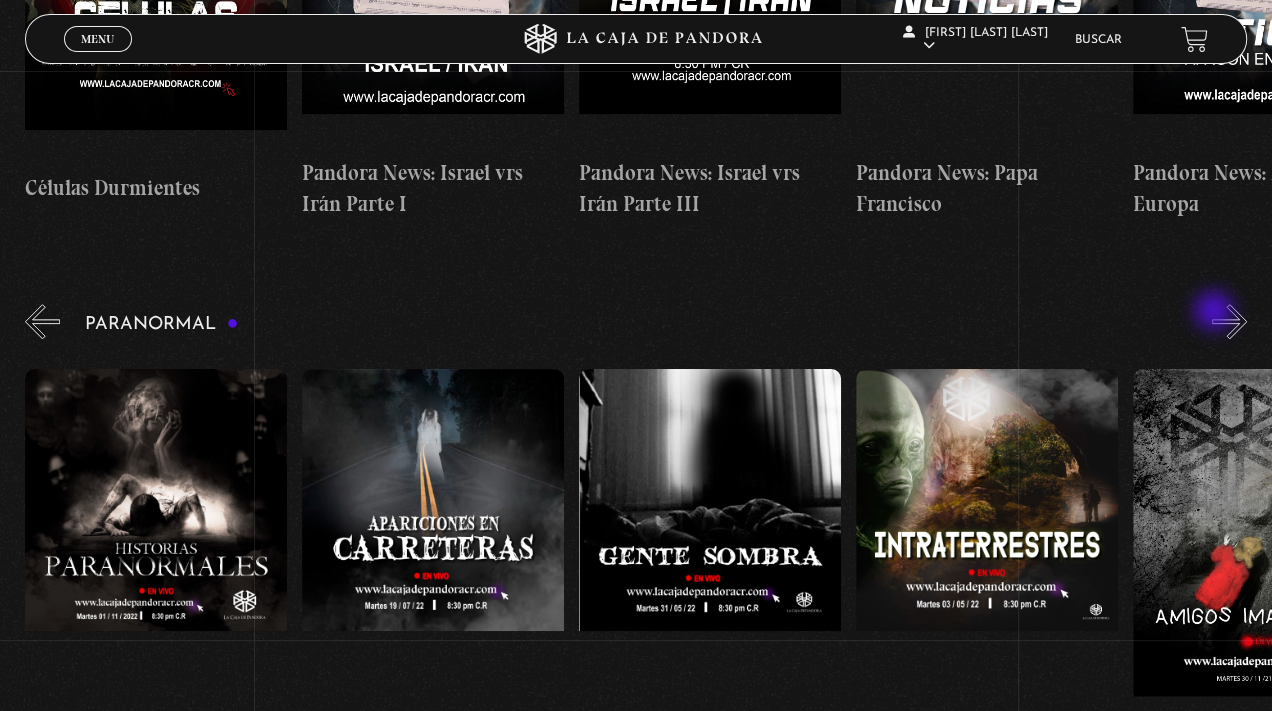 click on "»" at bounding box center [1229, 321] 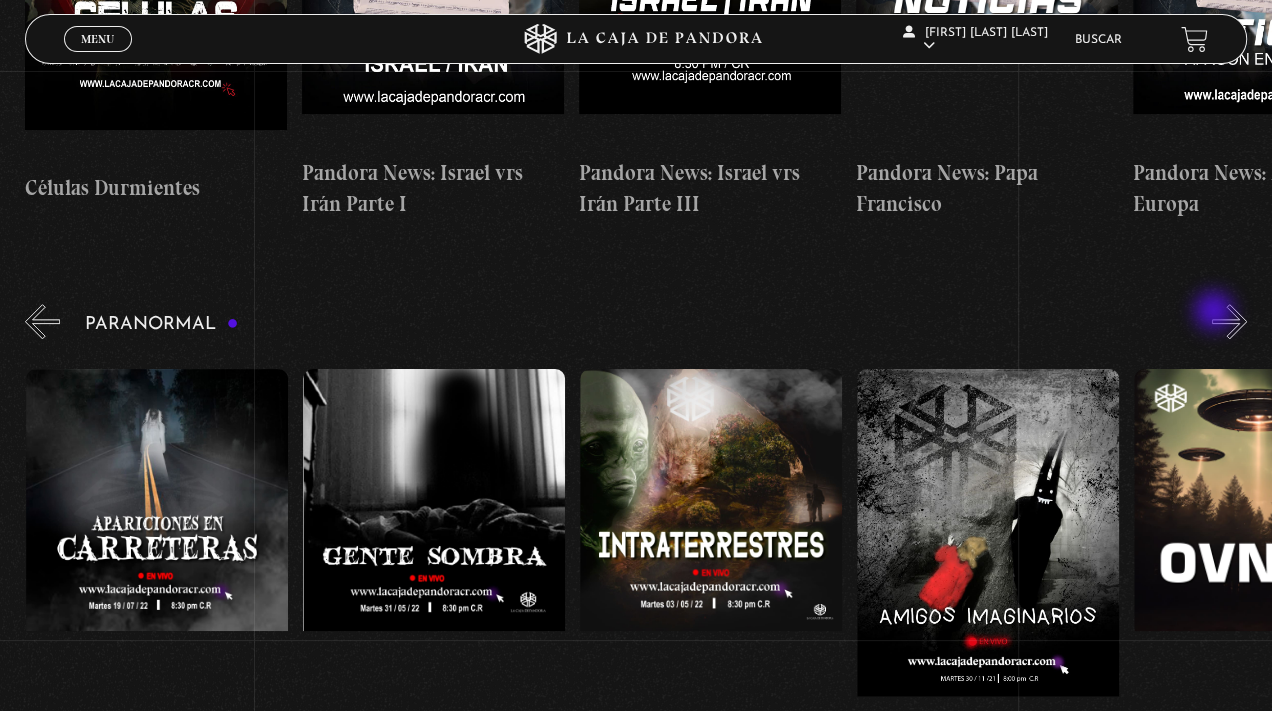 click on "»" at bounding box center (1229, 321) 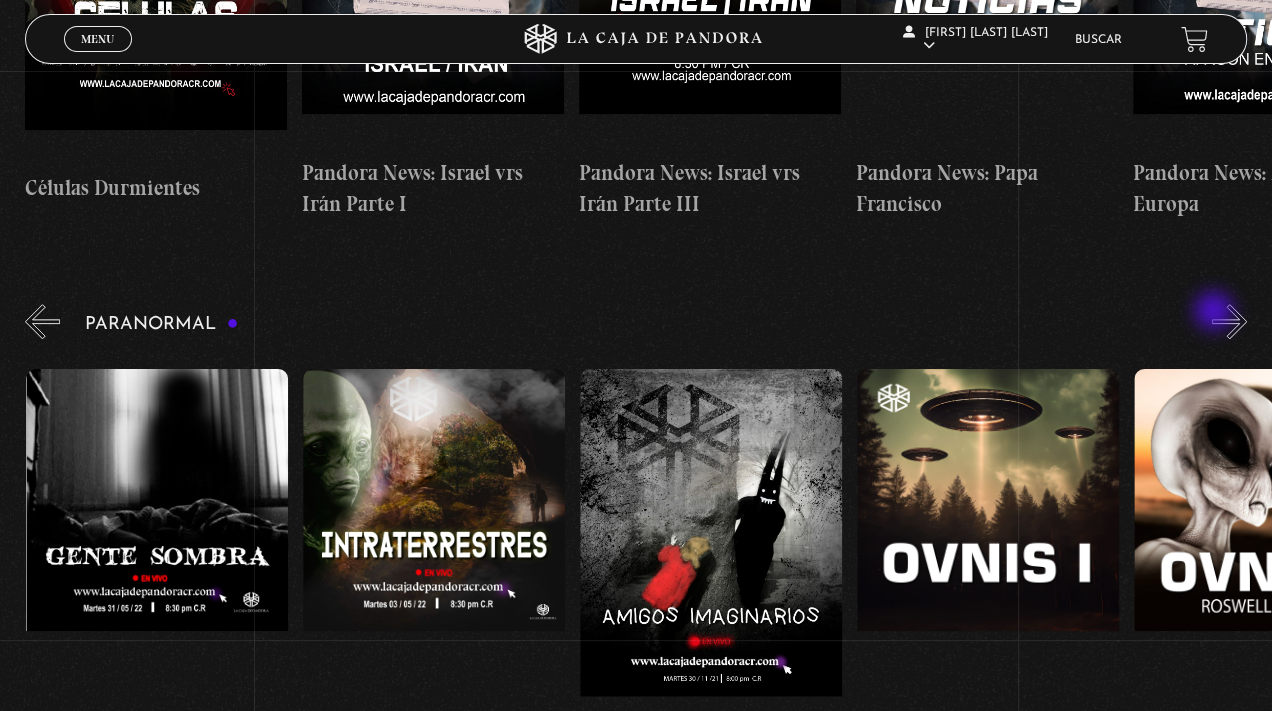 click on "»" at bounding box center (1229, 321) 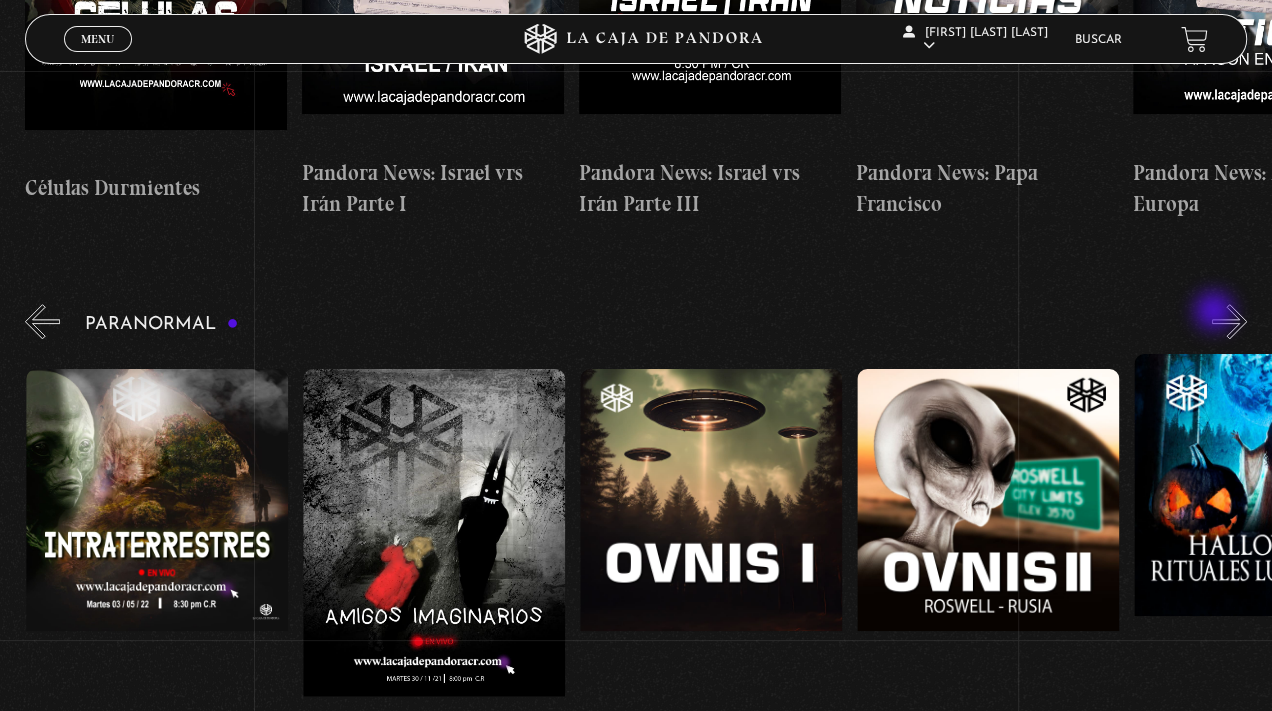 click on "»" at bounding box center (1229, 321) 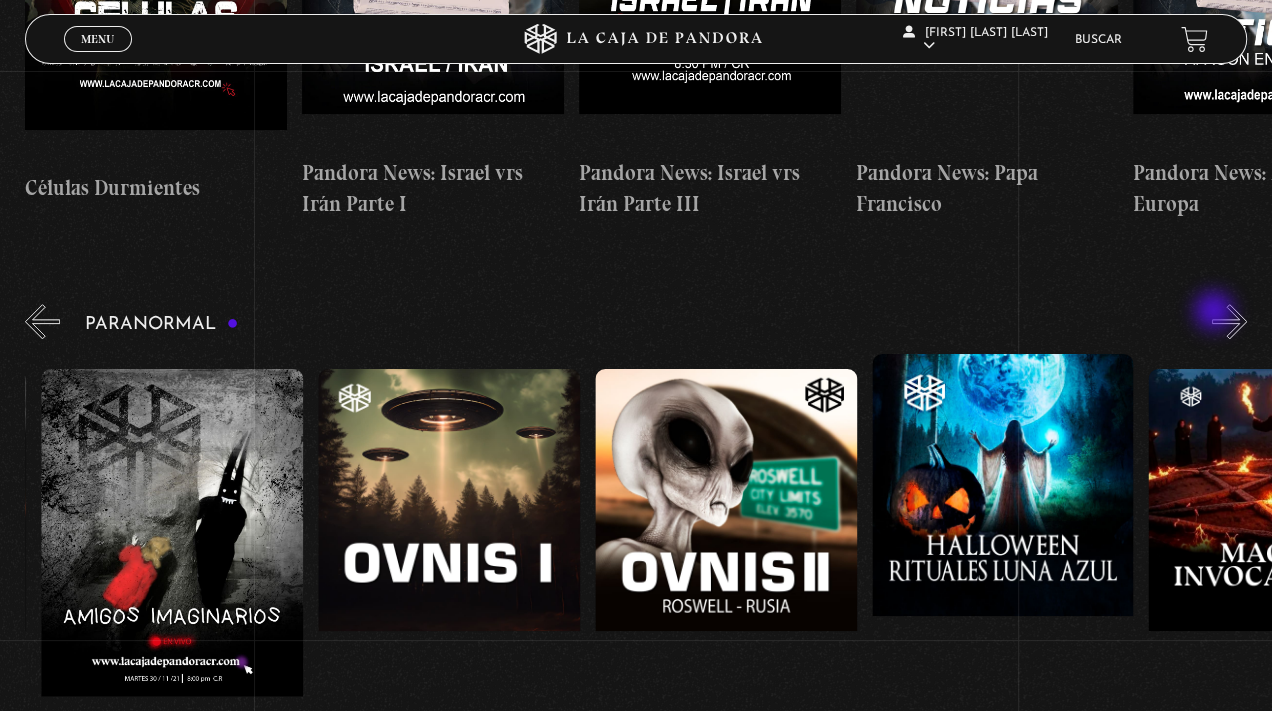 click on "»" at bounding box center (1229, 321) 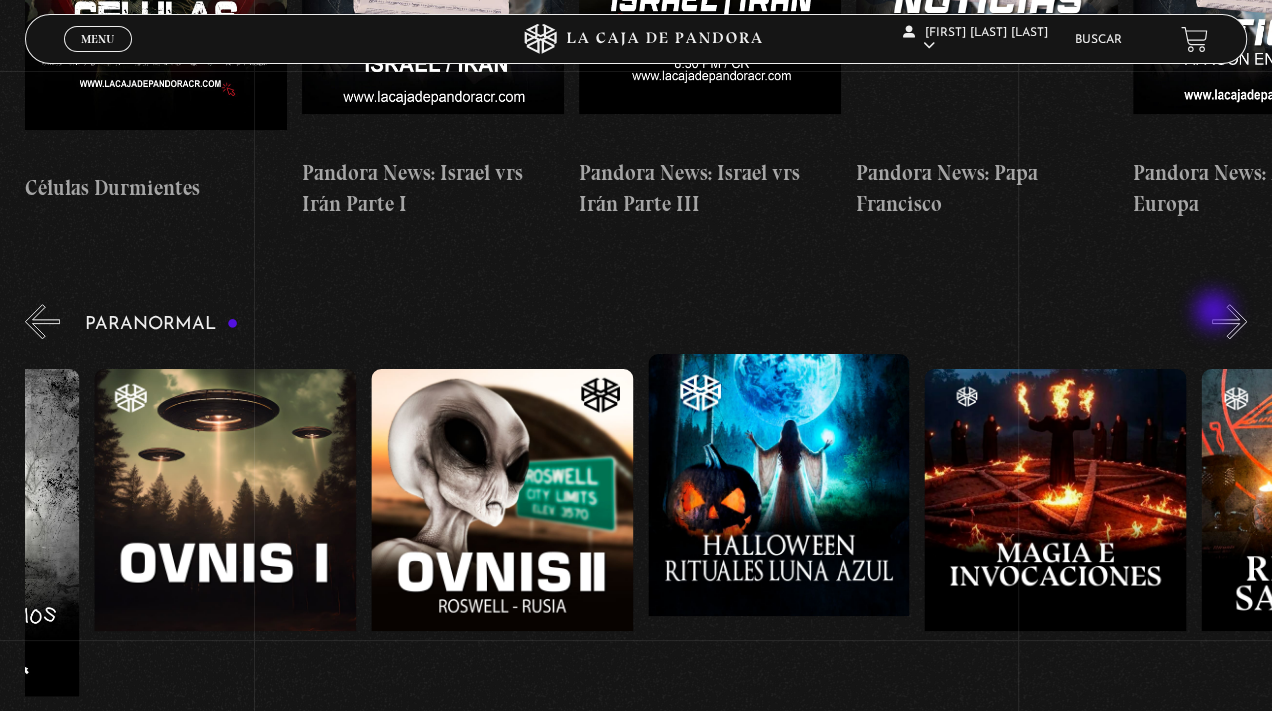 click on "»" at bounding box center (1229, 321) 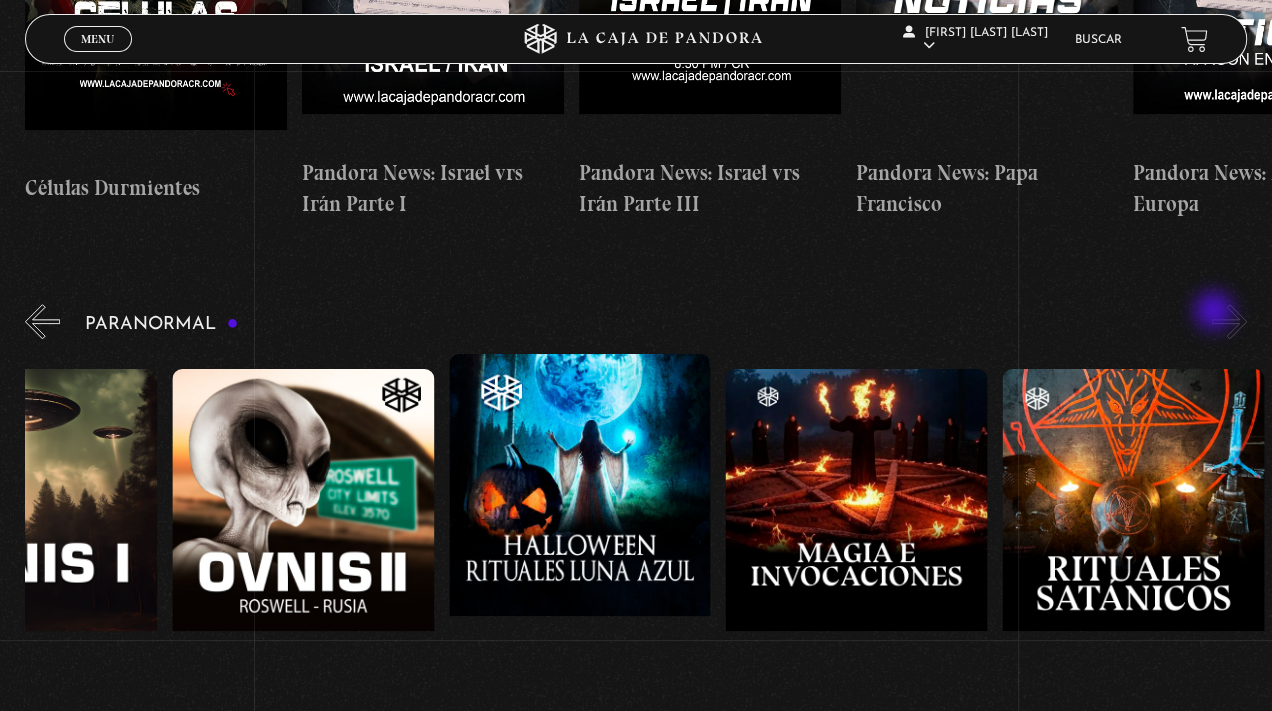 scroll, scrollTop: 0, scrollLeft: 1799, axis: horizontal 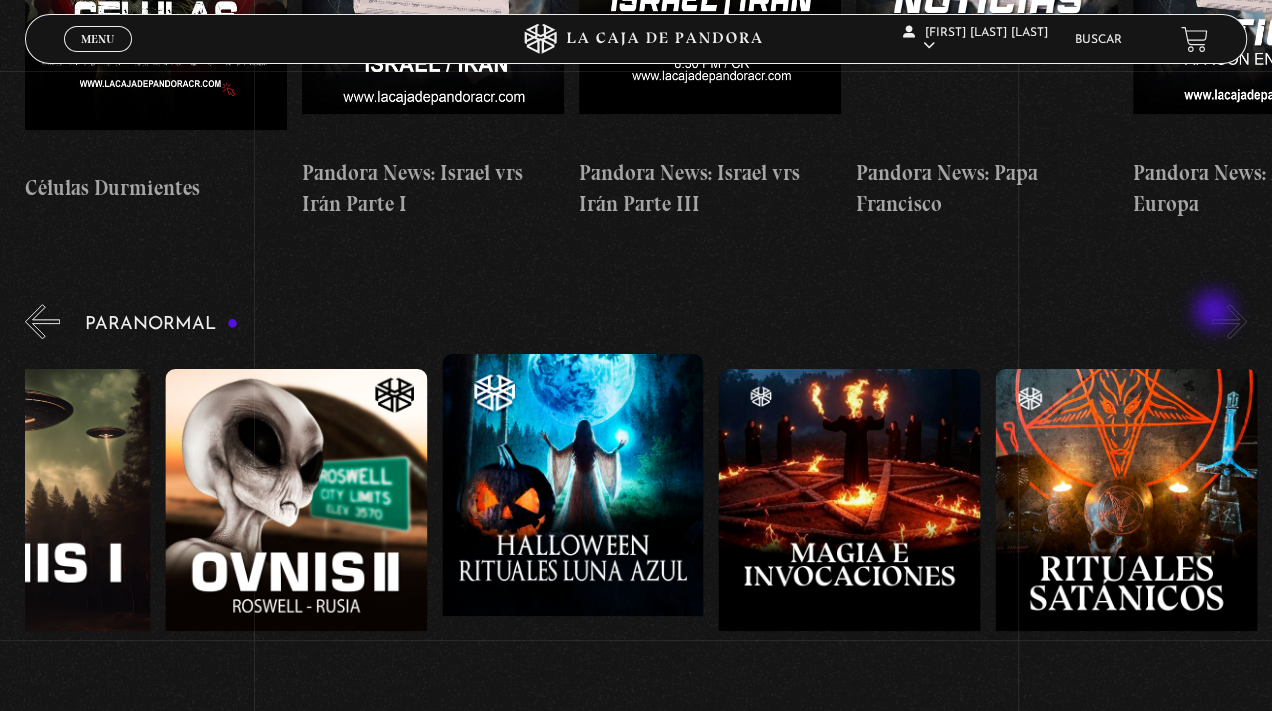 click on "»" at bounding box center [1229, 321] 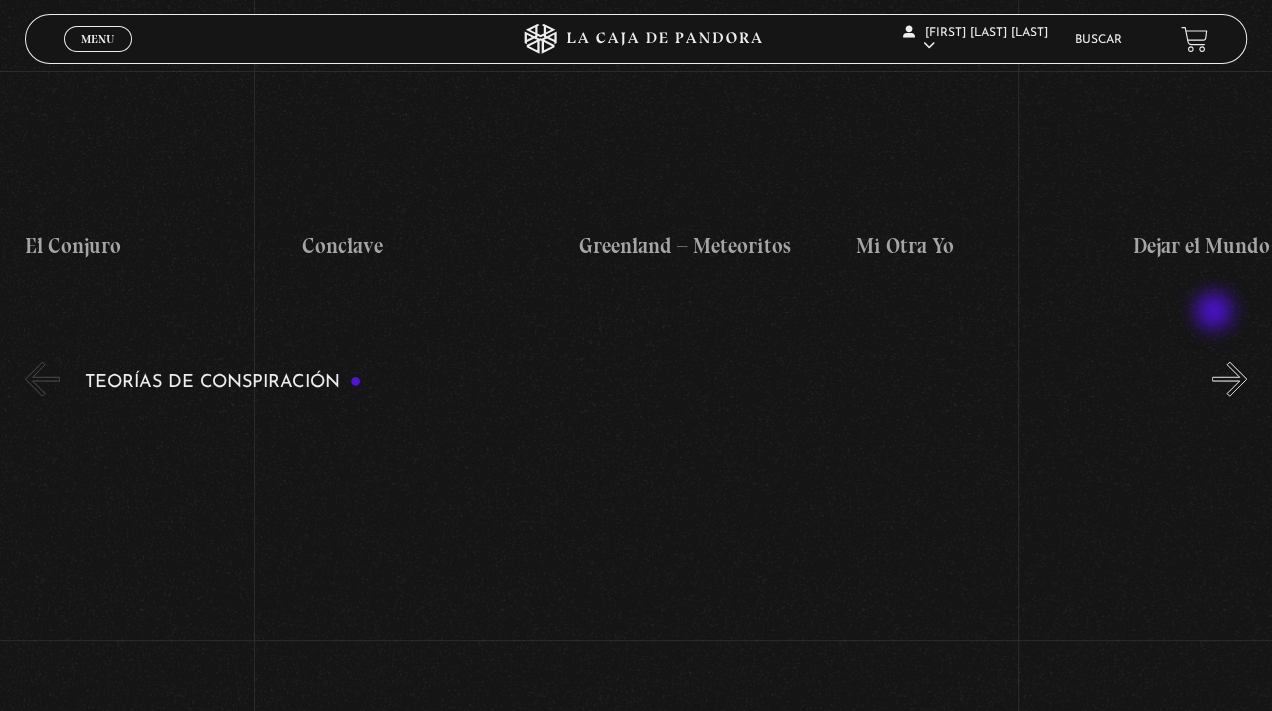 scroll, scrollTop: 2925, scrollLeft: 0, axis: vertical 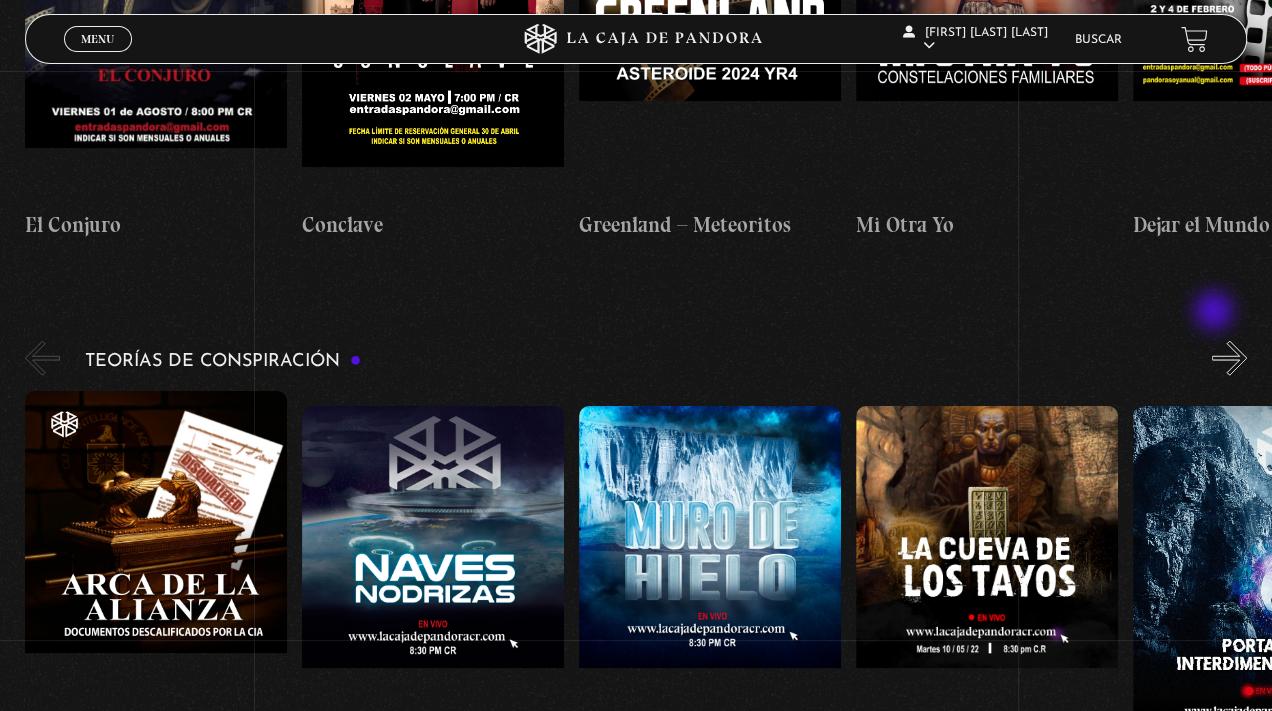 click on "Portales Interdimensionales" at bounding box center (1264, 607) 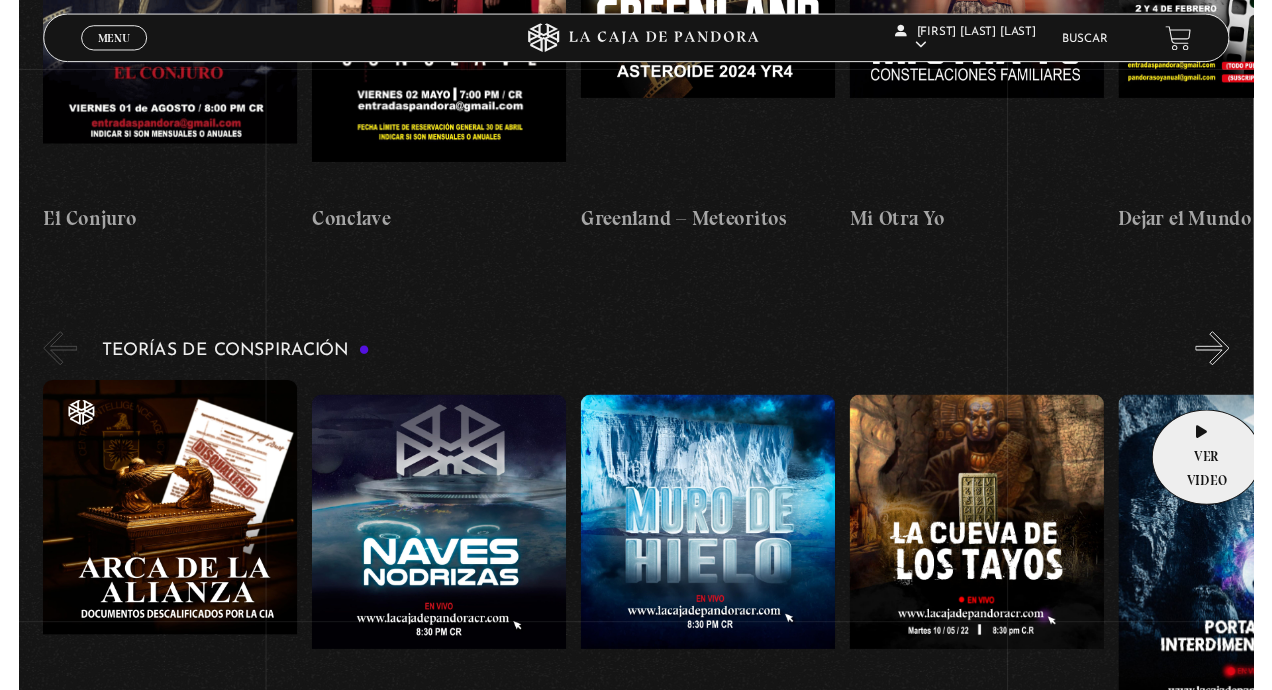 scroll, scrollTop: 2922, scrollLeft: 0, axis: vertical 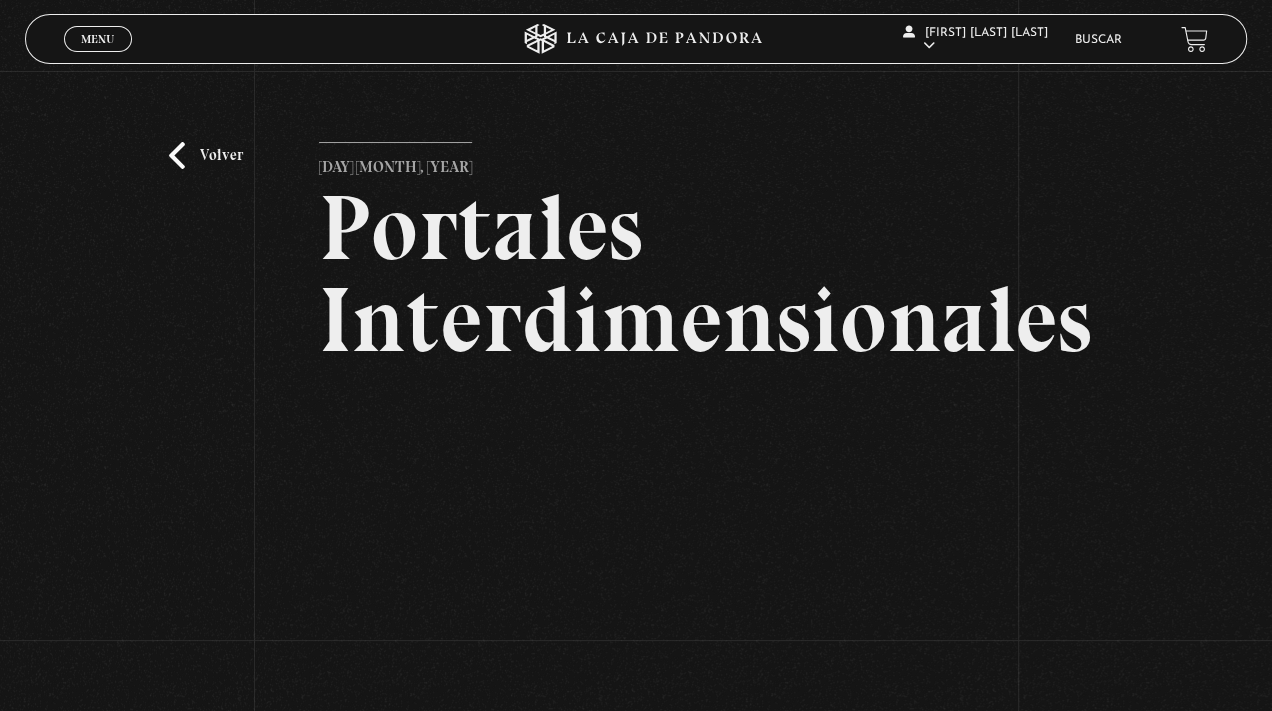 click on "Volver" at bounding box center (206, 155) 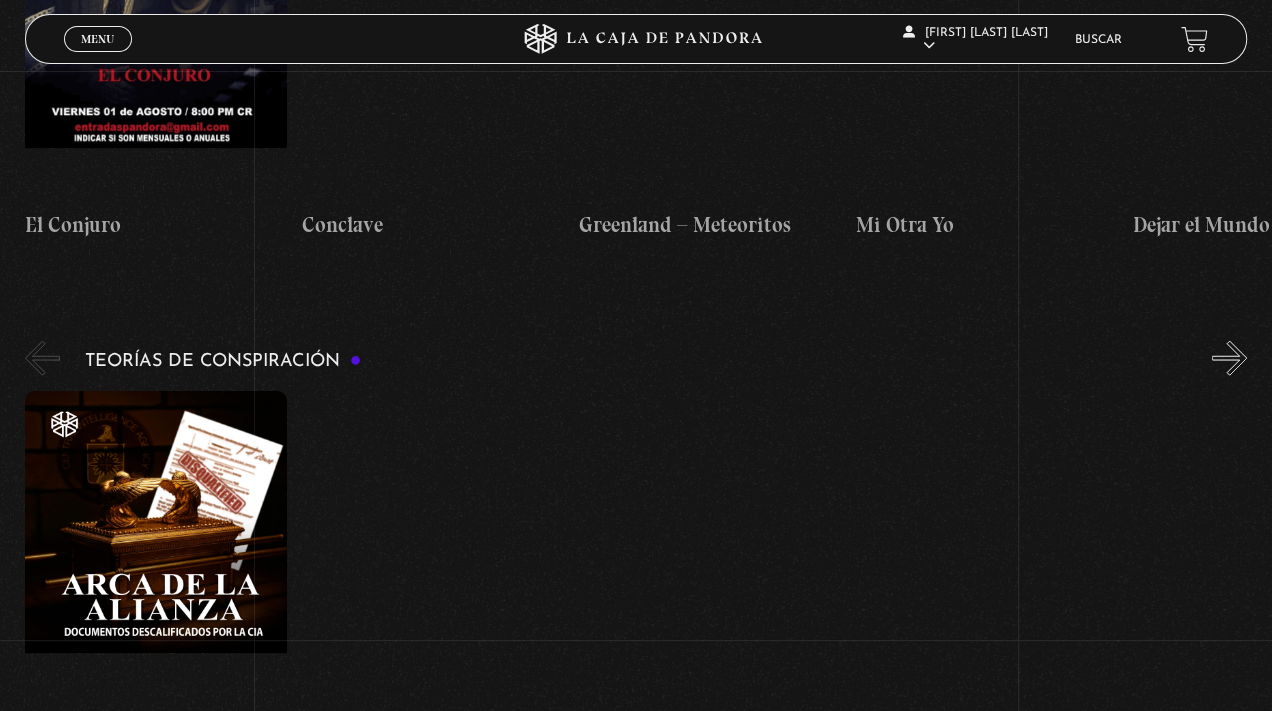 scroll, scrollTop: 2922, scrollLeft: 0, axis: vertical 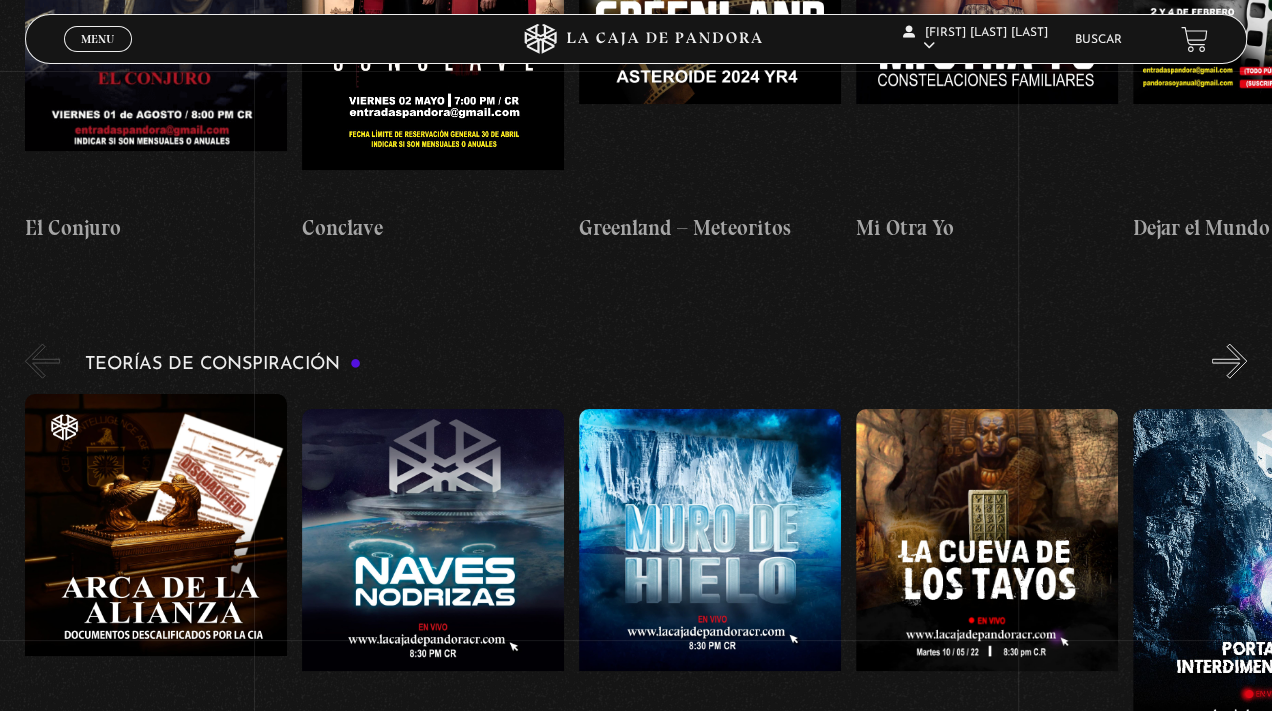 click on "»" at bounding box center (1229, 361) 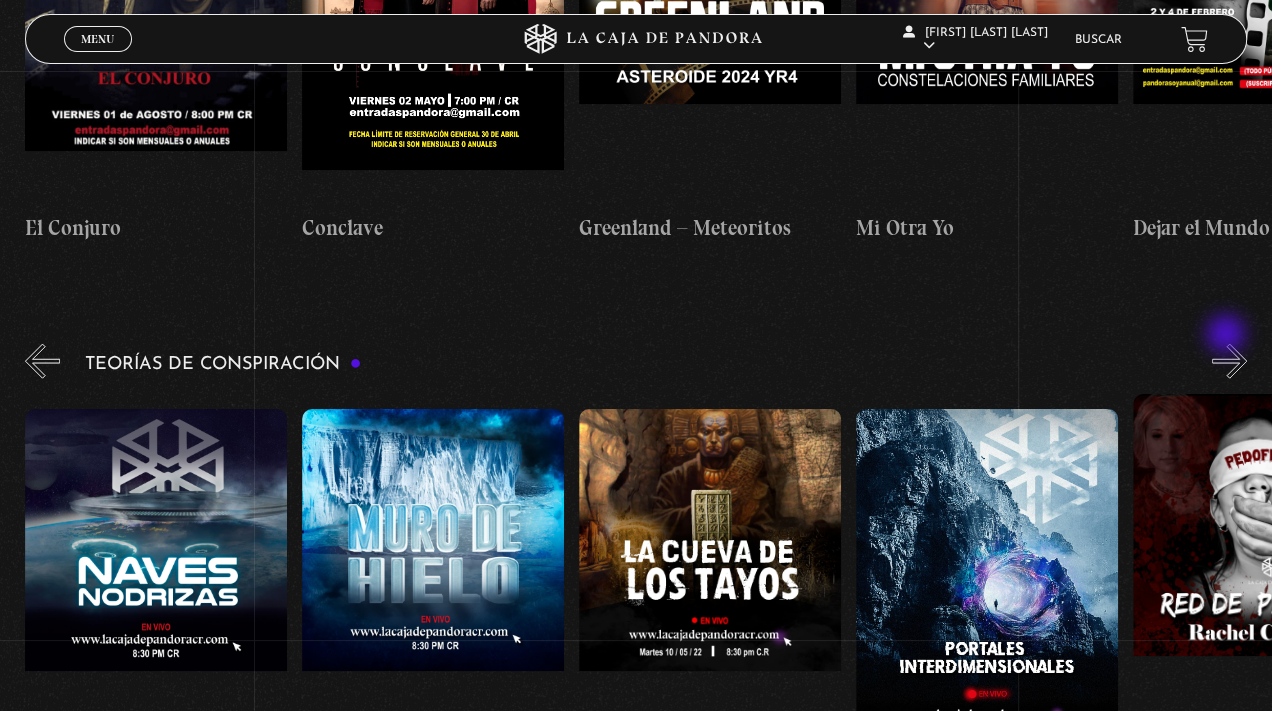click on "»" at bounding box center (1229, 361) 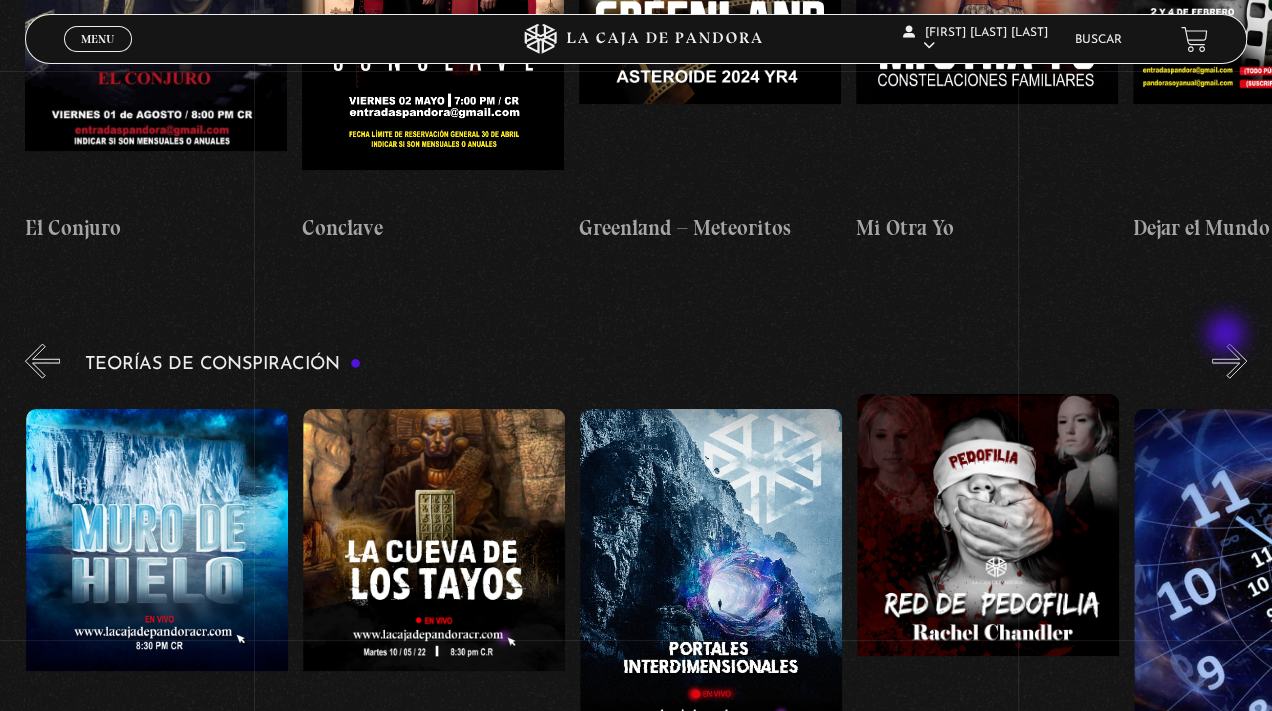 scroll, scrollTop: 0, scrollLeft: 553, axis: horizontal 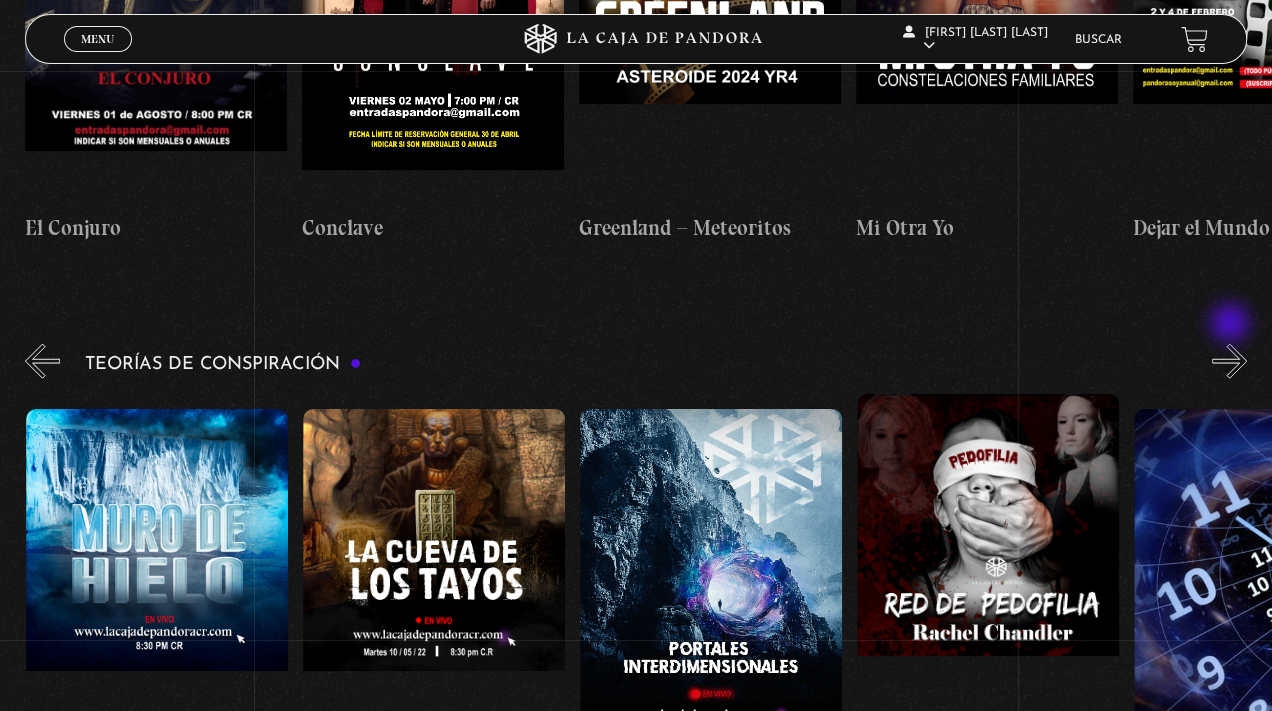 click on "»" at bounding box center (1229, 361) 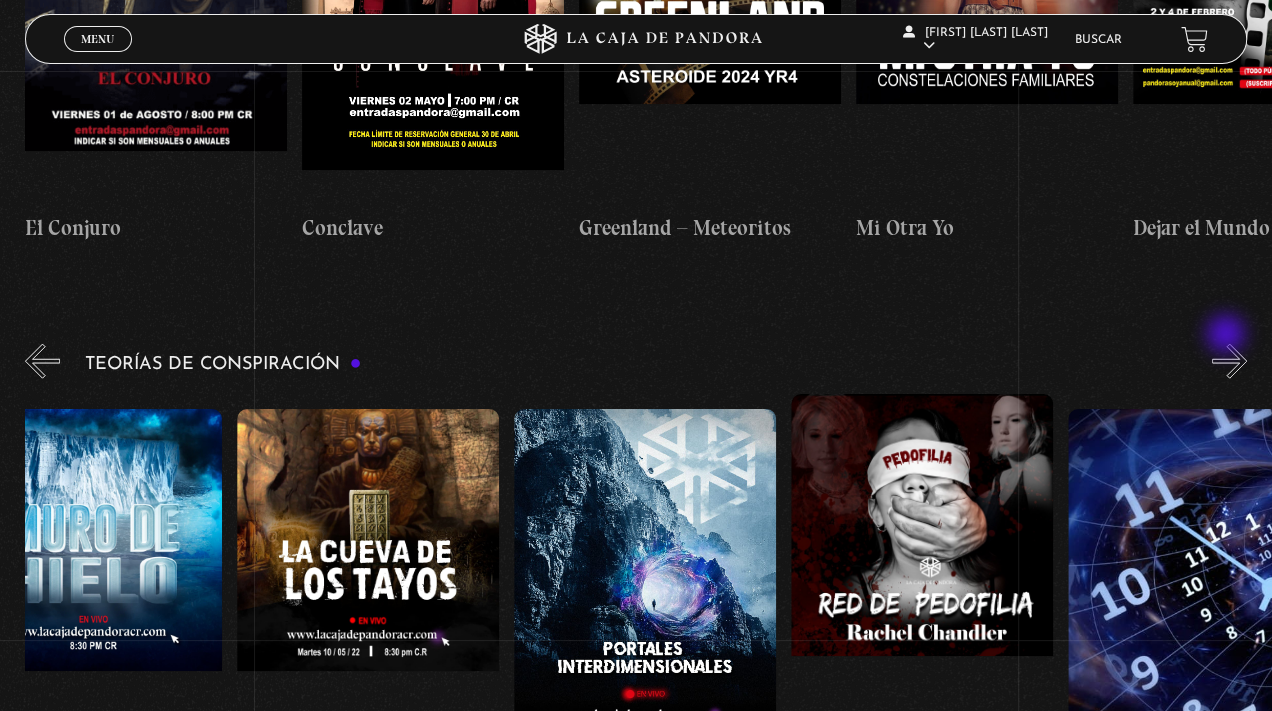 scroll, scrollTop: 0, scrollLeft: 691, axis: horizontal 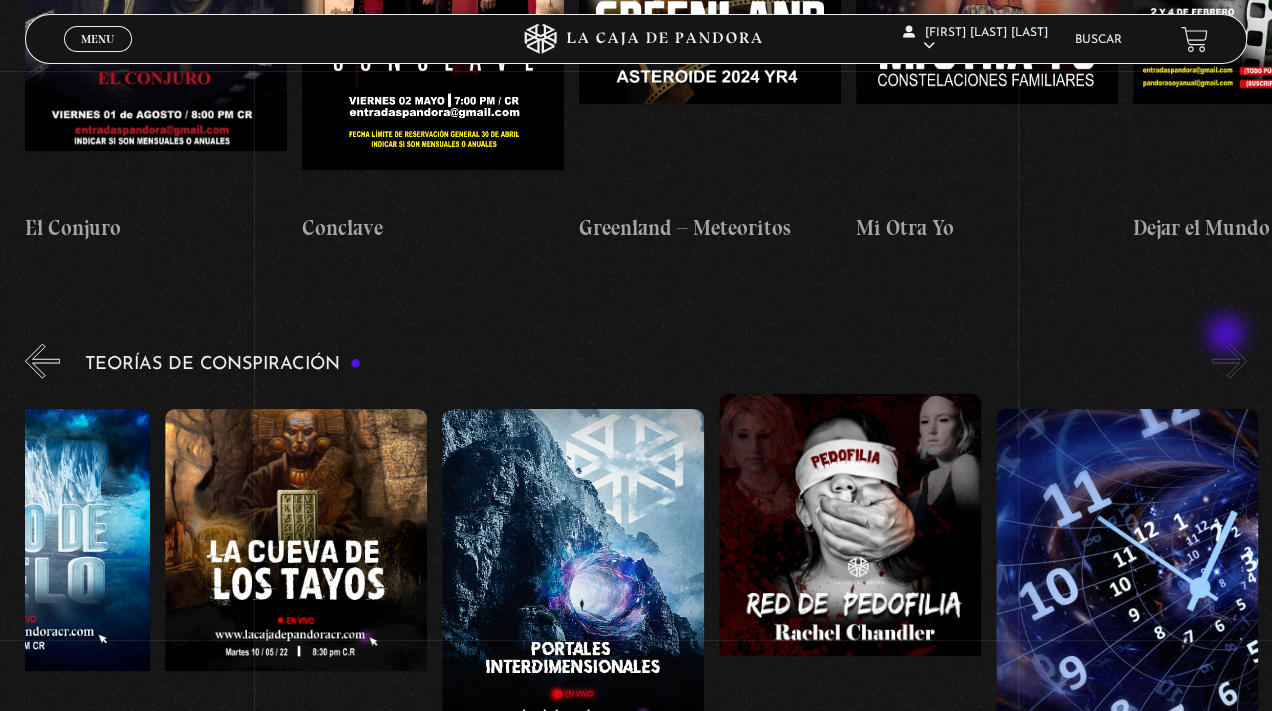 click on "»" at bounding box center [1229, 361] 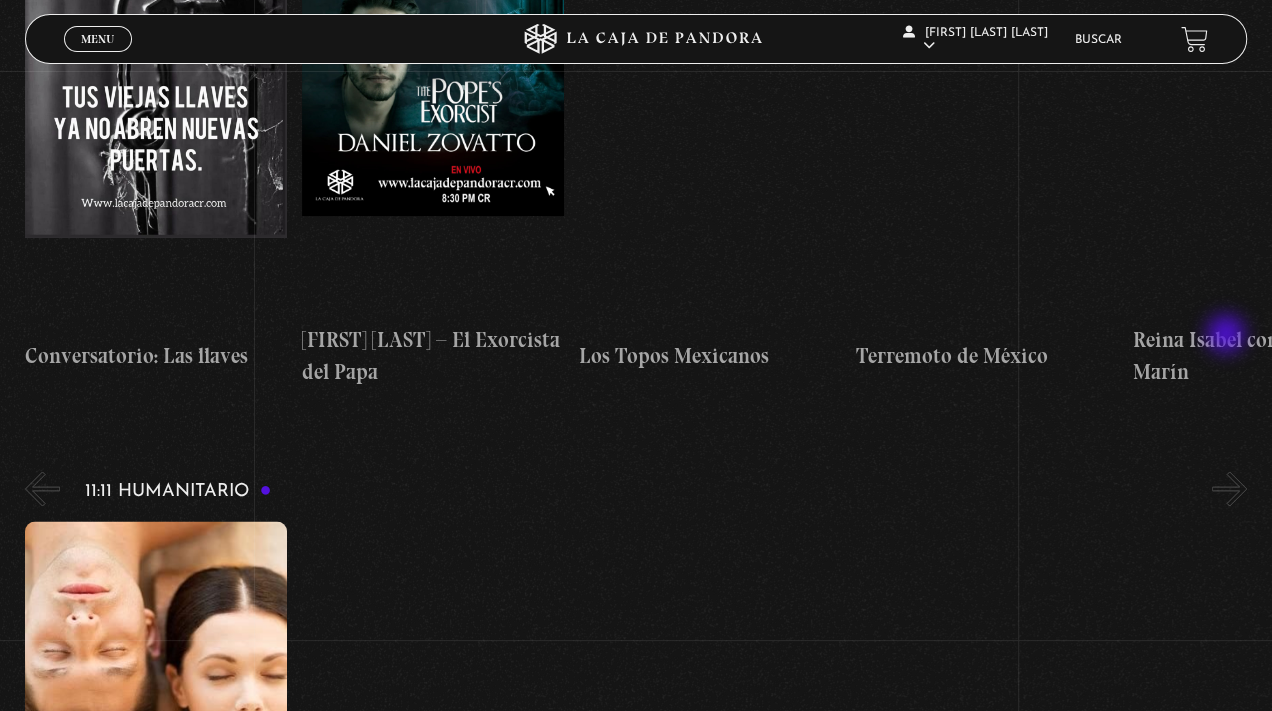 scroll, scrollTop: 6811, scrollLeft: 0, axis: vertical 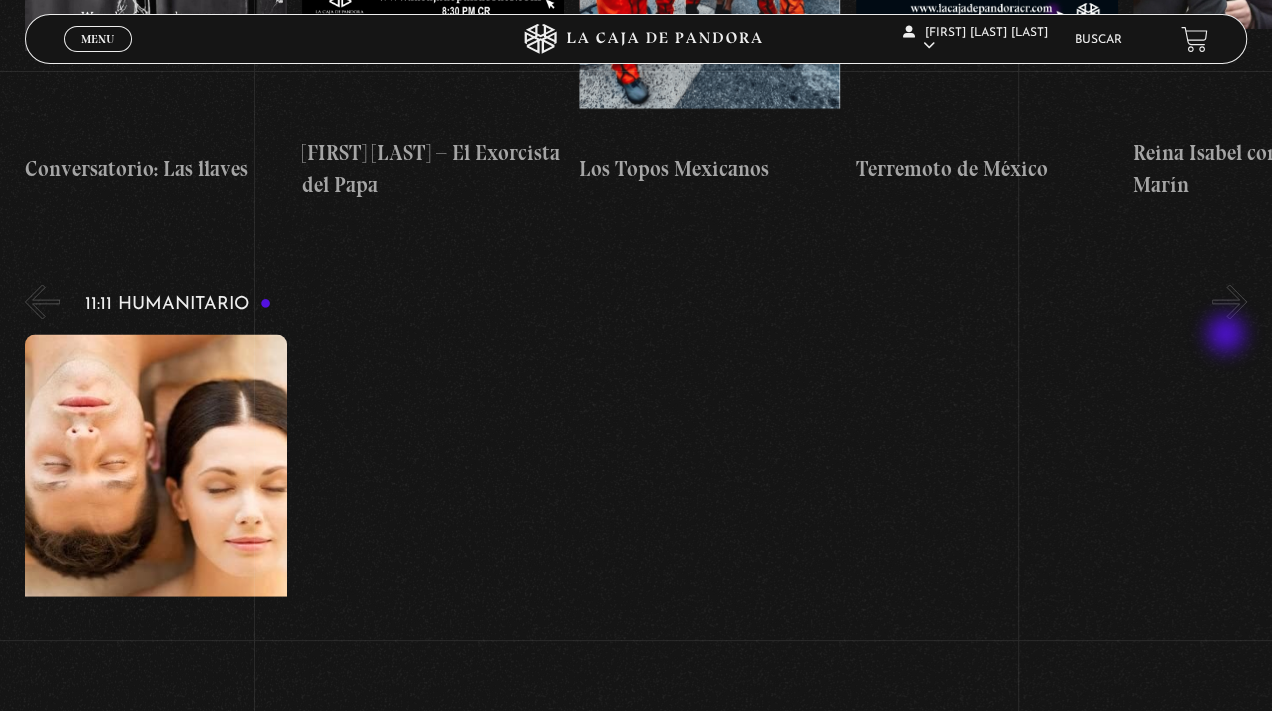 click on "Buscar" at bounding box center [1097, 40] 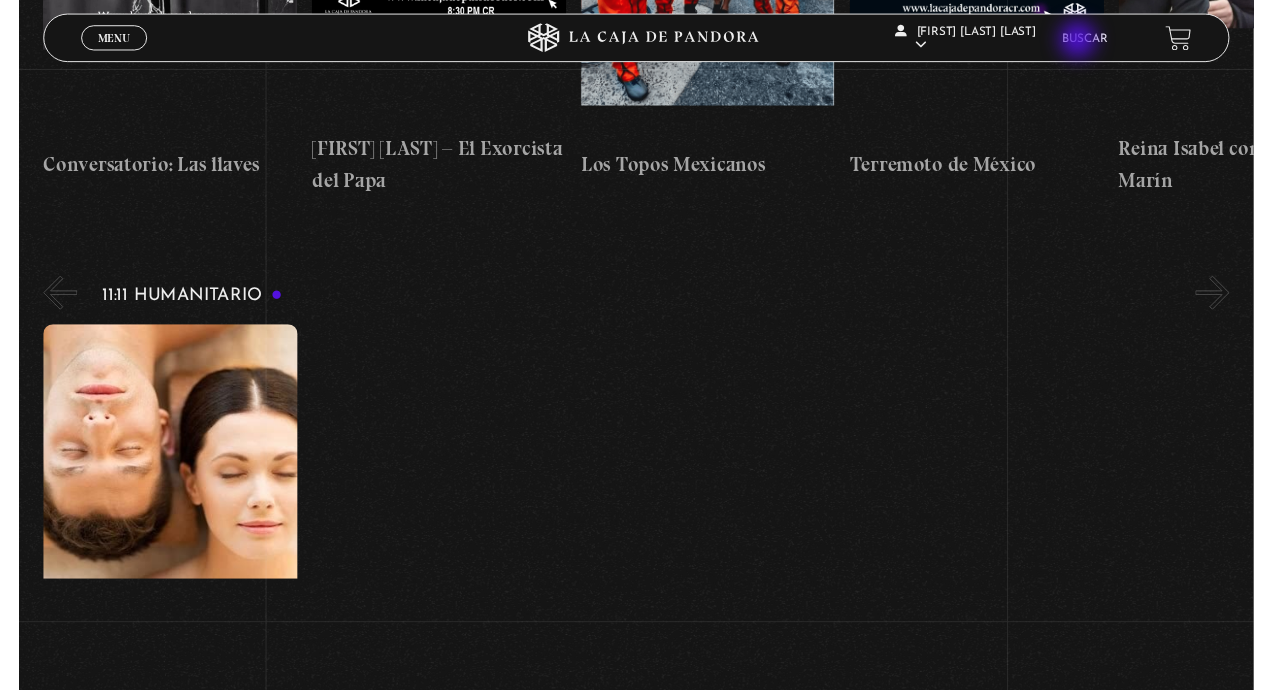 scroll, scrollTop: 6916, scrollLeft: 0, axis: vertical 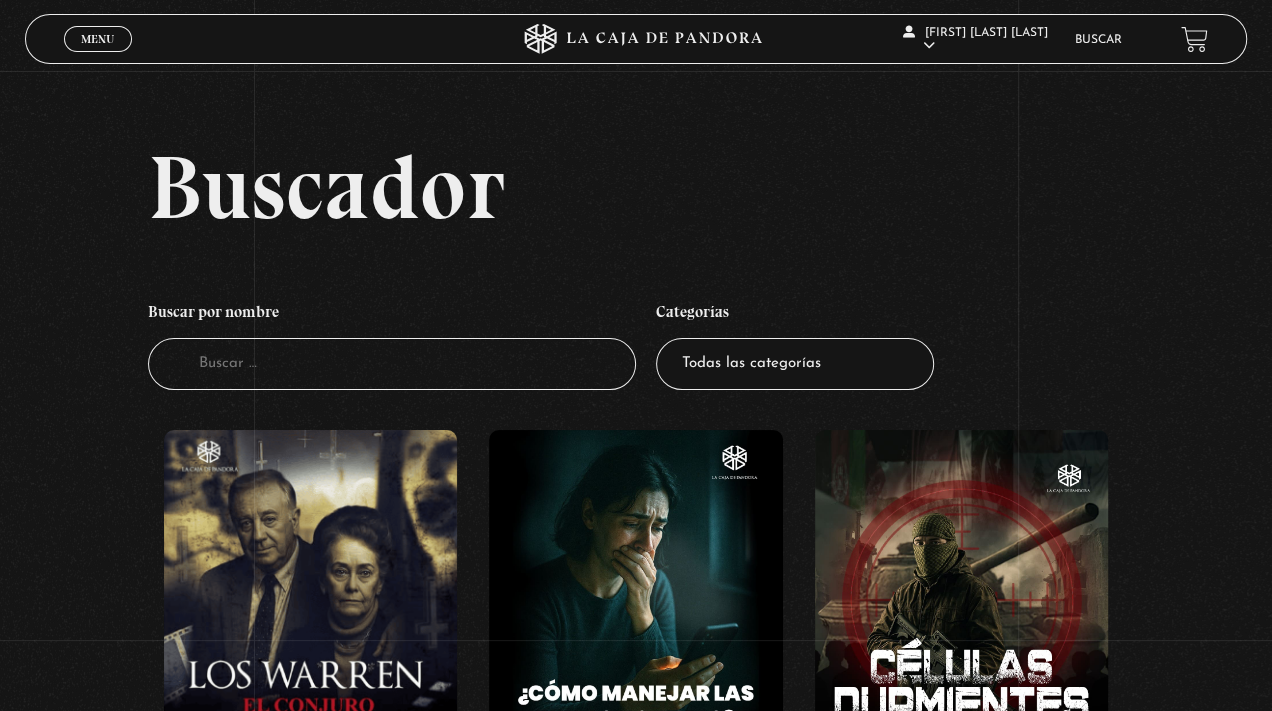click on "Buscador" at bounding box center (392, 364) 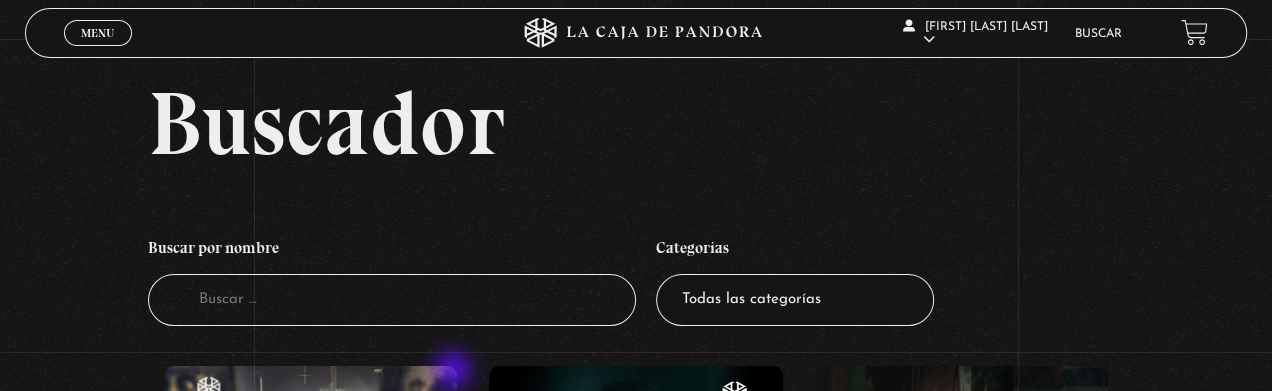 type on "A" 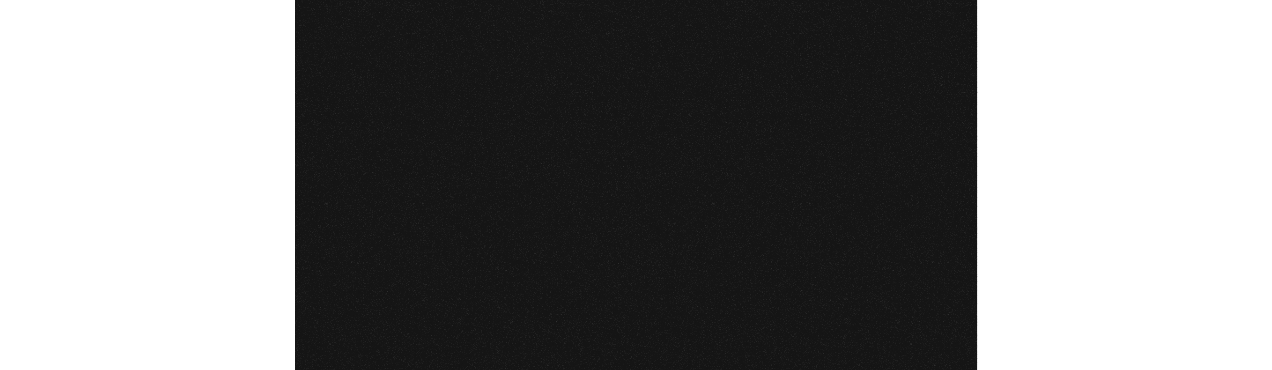 scroll, scrollTop: 0, scrollLeft: 0, axis: both 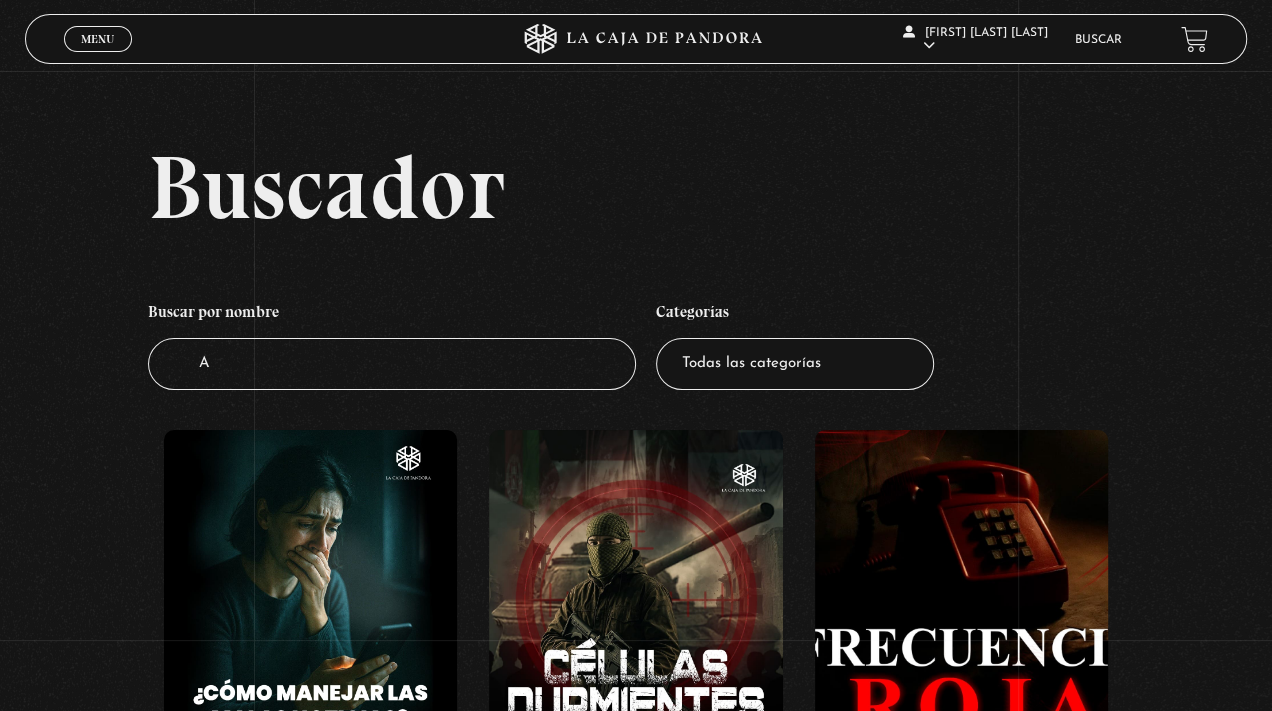click on "A" at bounding box center [392, 364] 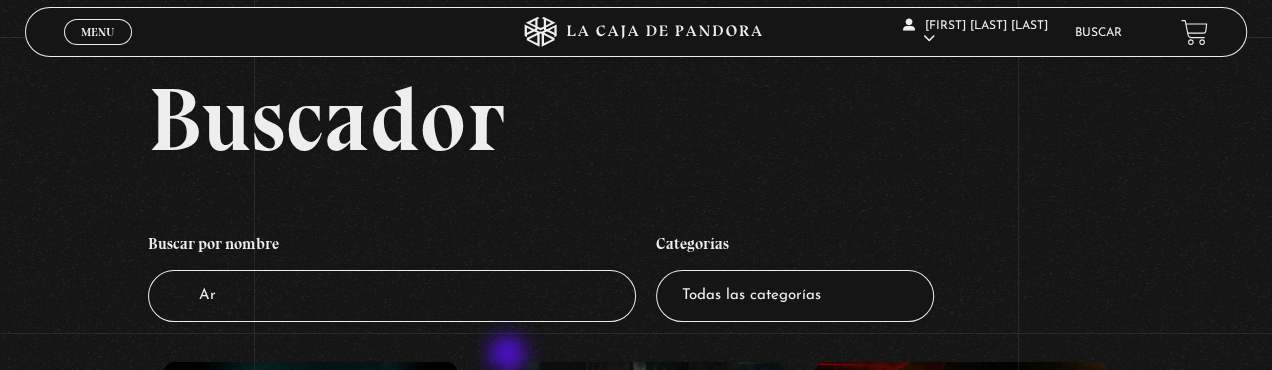 type on "Arr" 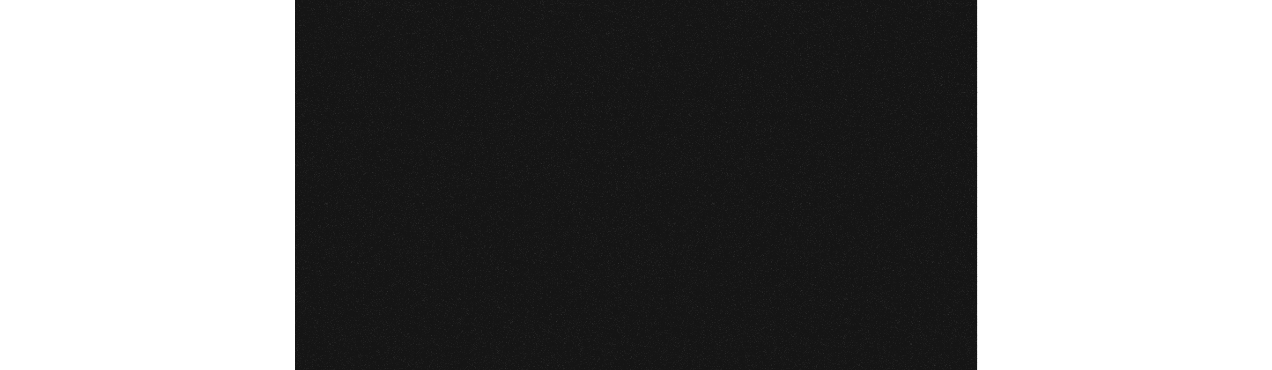 scroll, scrollTop: 0, scrollLeft: 0, axis: both 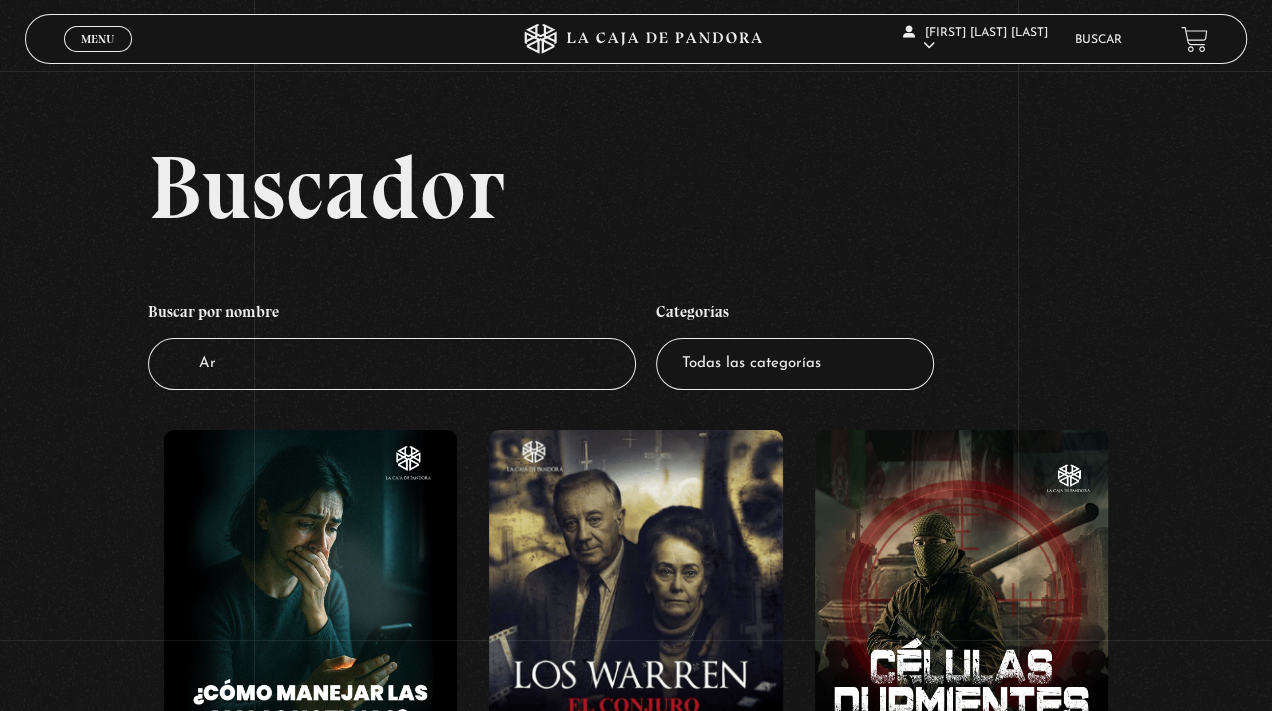 click on "Ar" at bounding box center [392, 364] 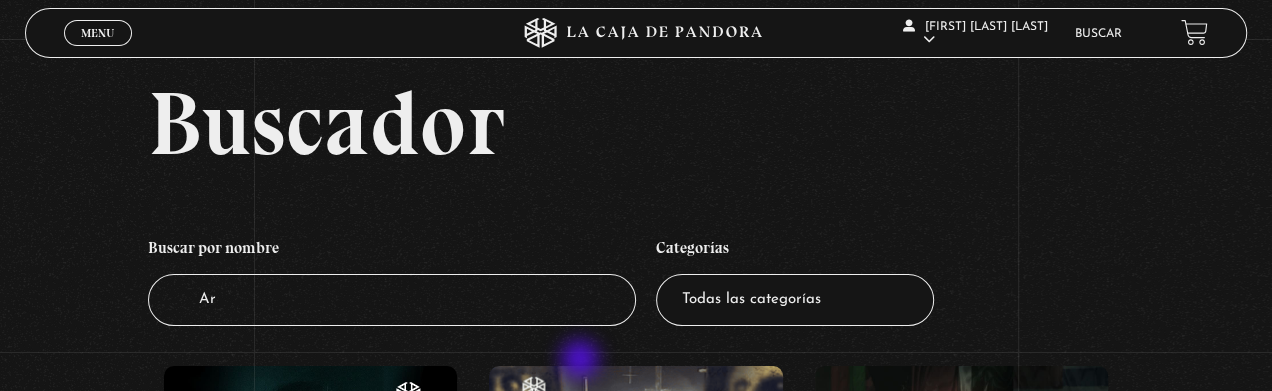 type on "Are" 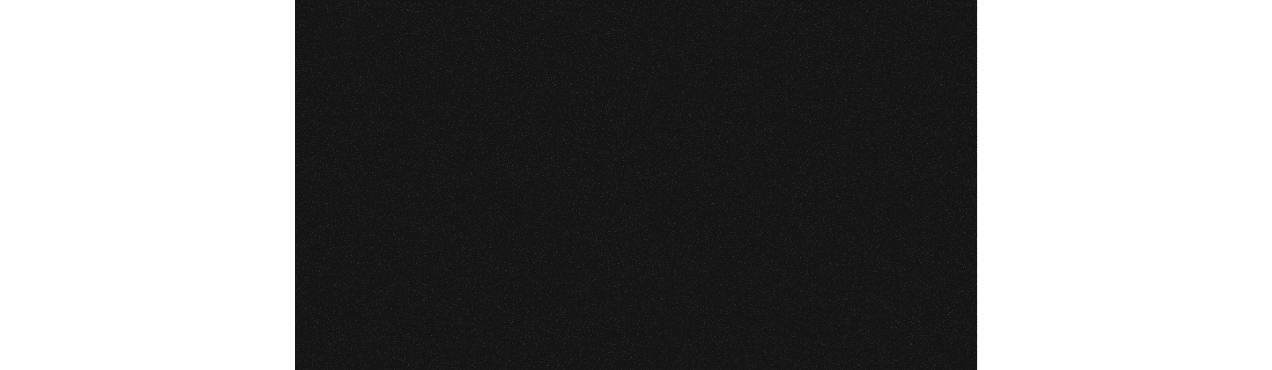 scroll, scrollTop: 0, scrollLeft: 0, axis: both 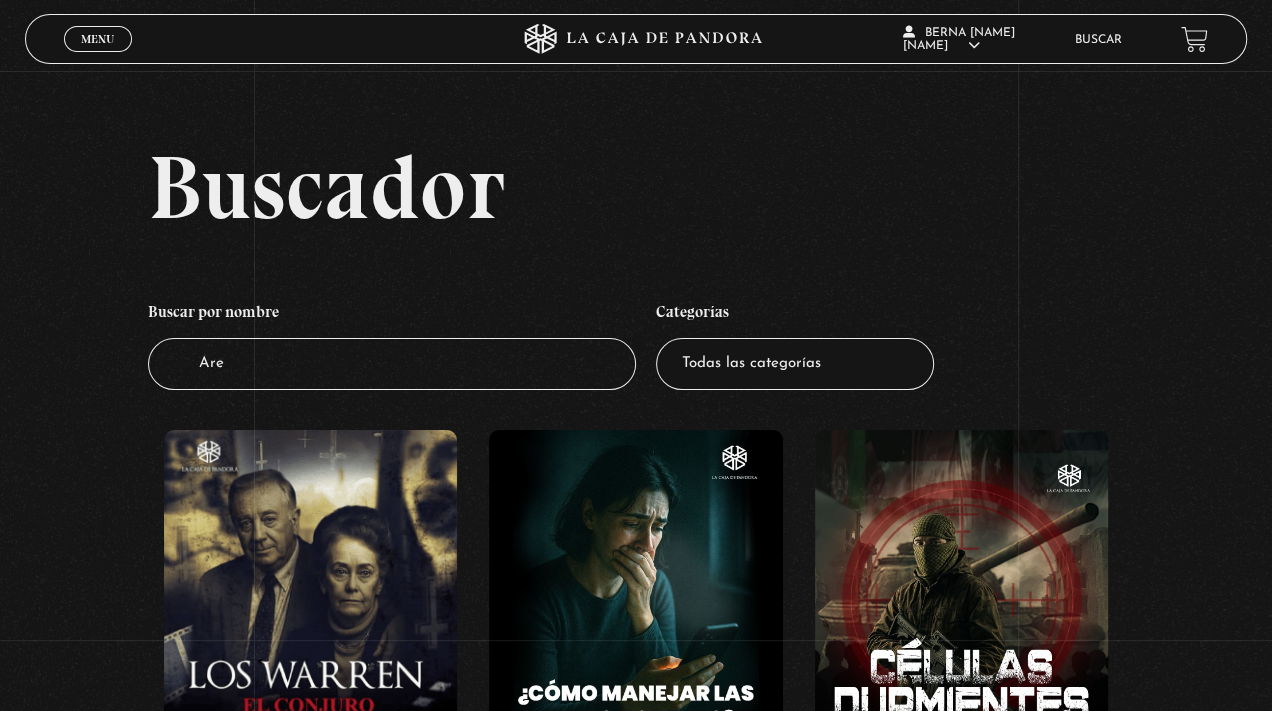 click on "Are" at bounding box center [392, 364] 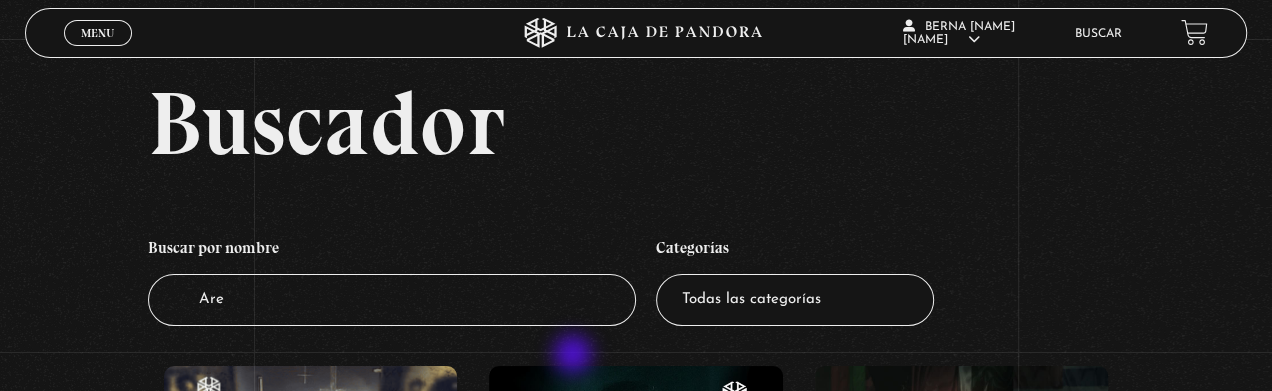 type on "Area" 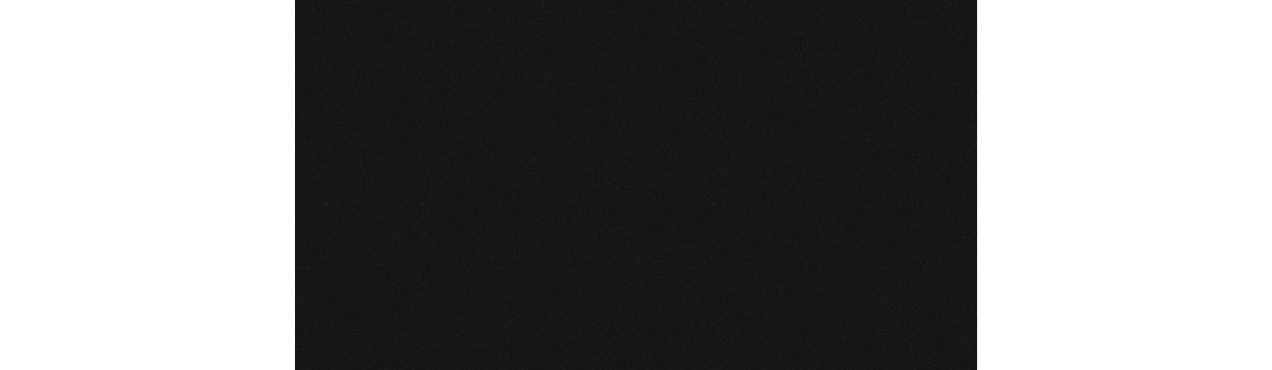 scroll, scrollTop: 0, scrollLeft: 0, axis: both 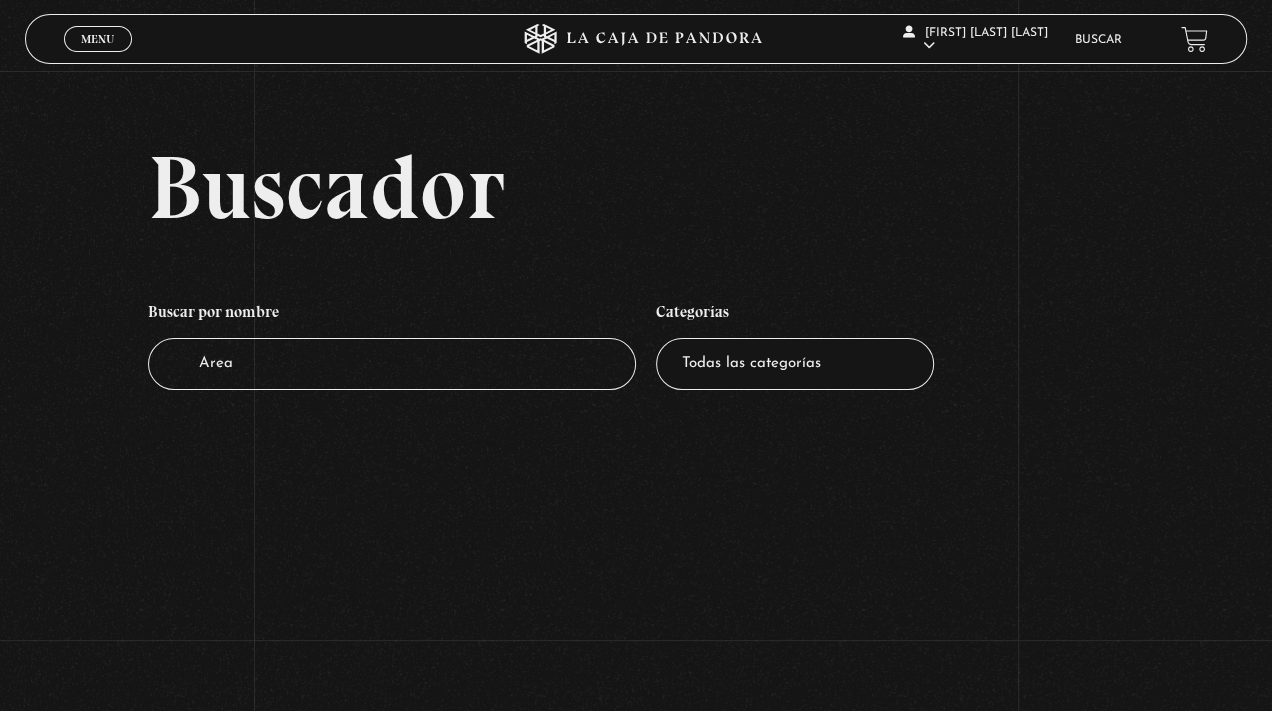 click on "Area" at bounding box center [392, 364] 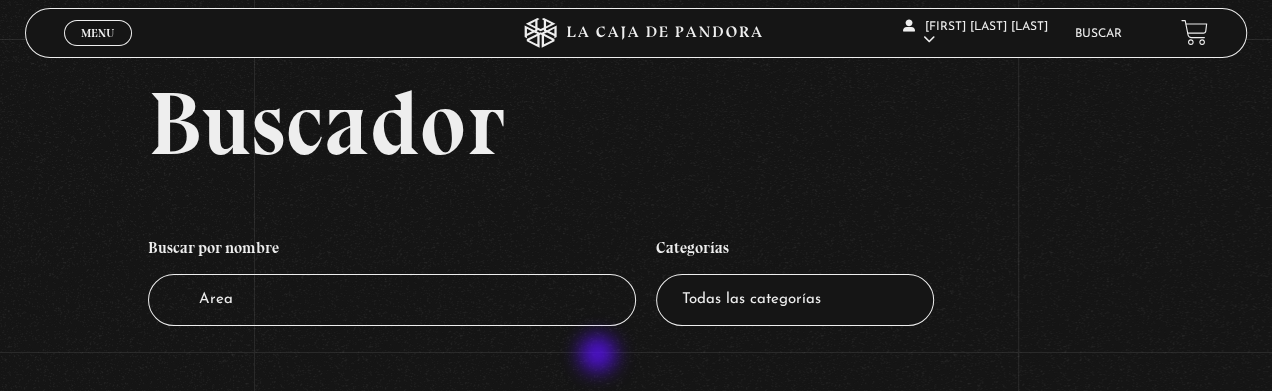 type on "Area" 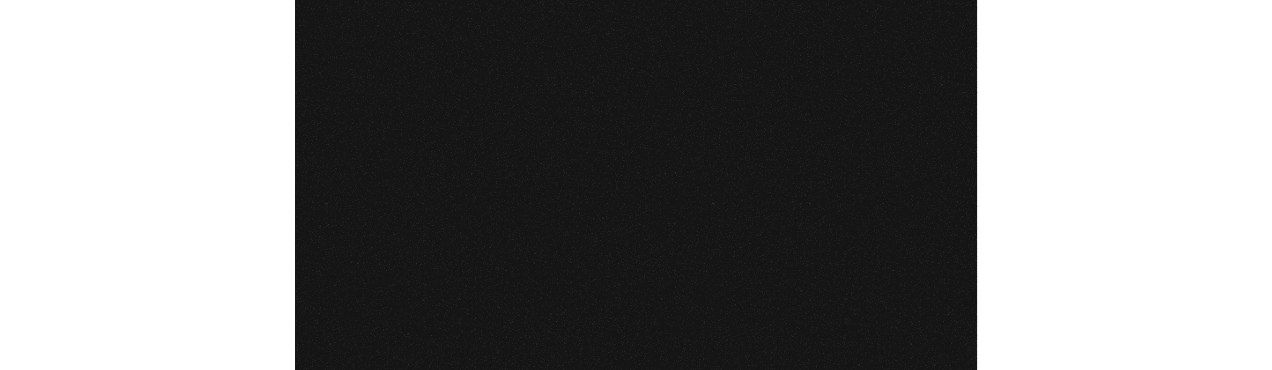 scroll, scrollTop: 0, scrollLeft: 0, axis: both 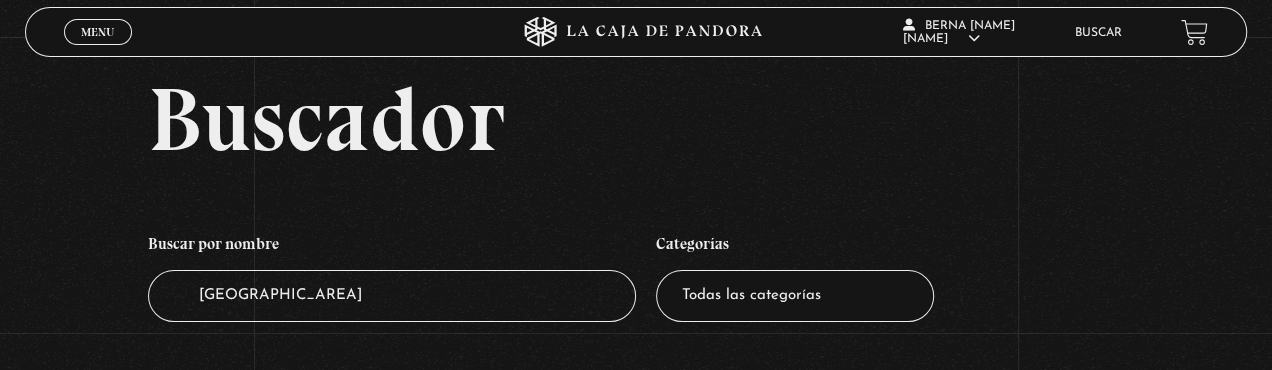 type on "Area51" 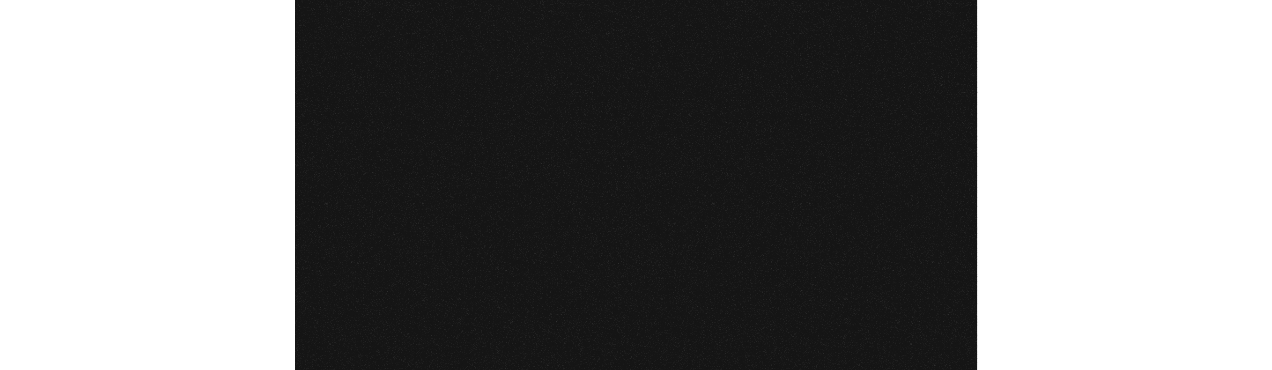 scroll, scrollTop: 0, scrollLeft: 0, axis: both 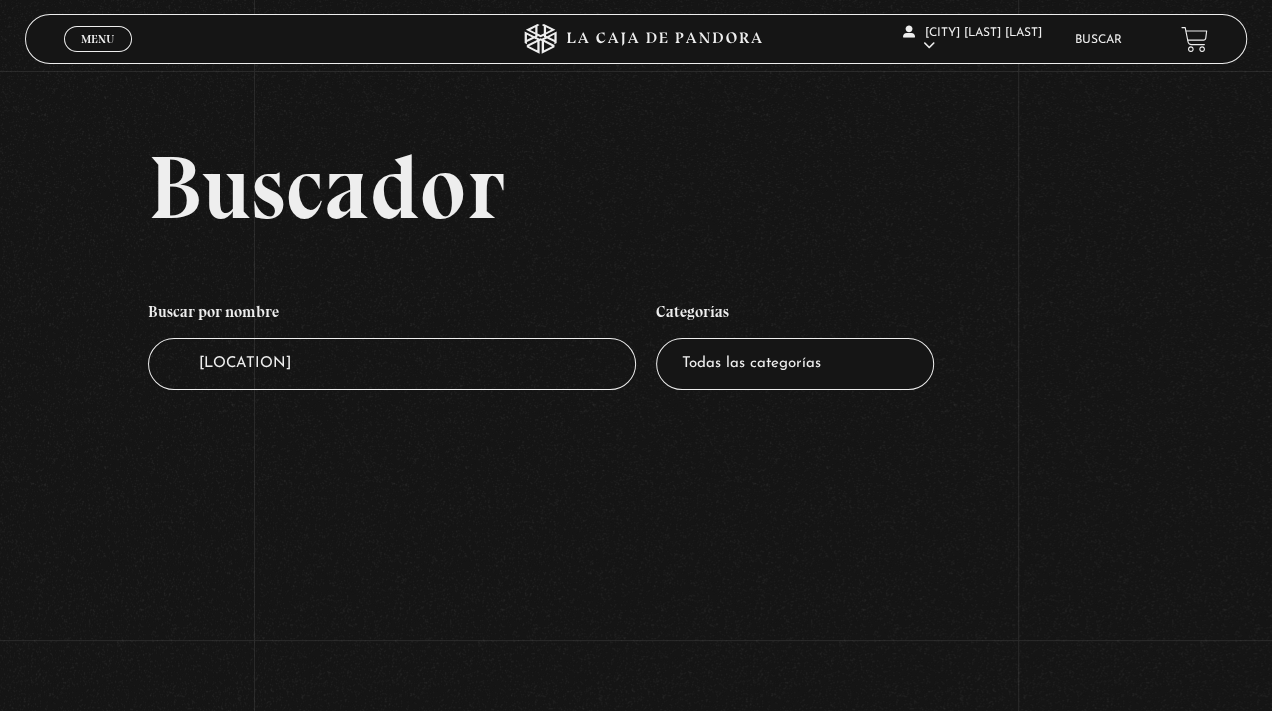 click on "[LOCATION]" at bounding box center (392, 364) 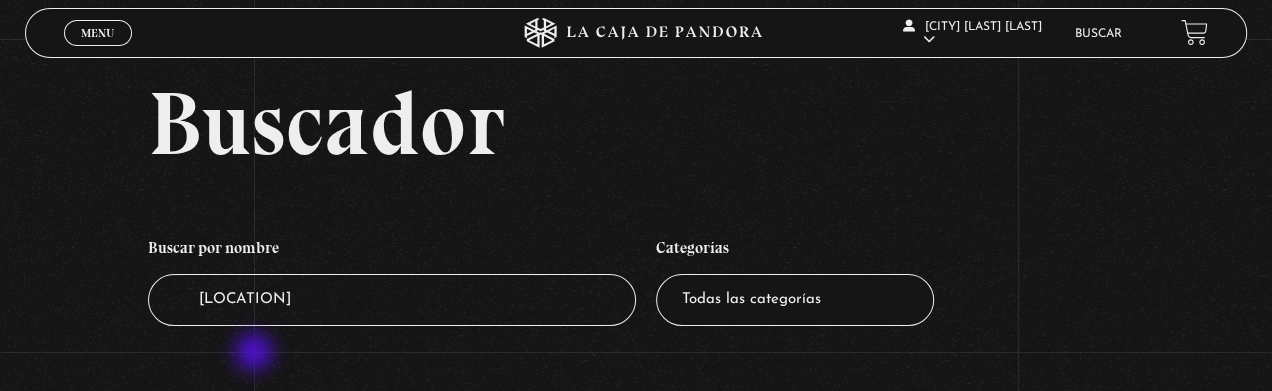 type on "[LOCATION]" 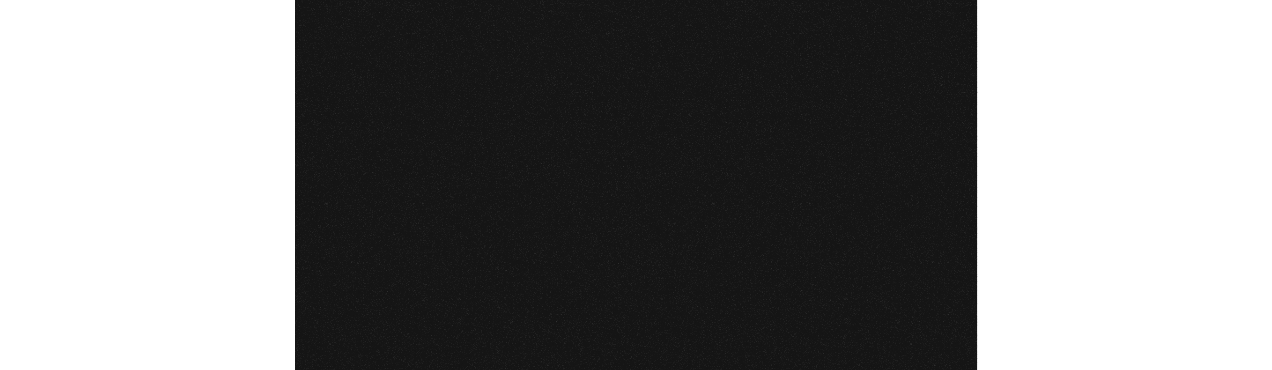 scroll, scrollTop: 0, scrollLeft: 0, axis: both 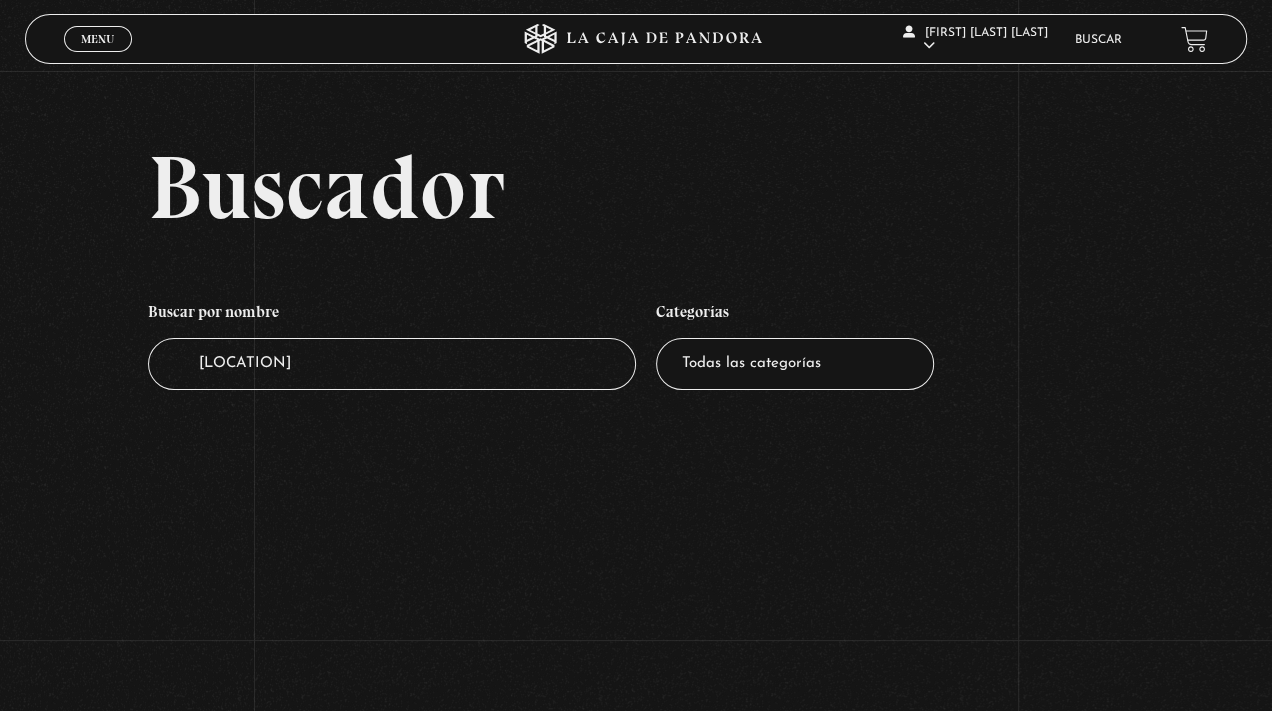 click on "[LOCATION]" at bounding box center (392, 364) 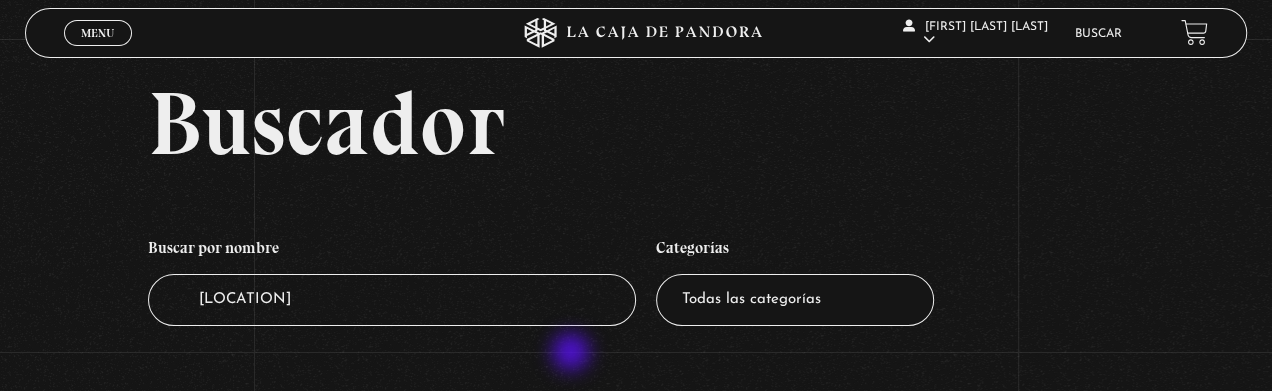 type on "Area 51" 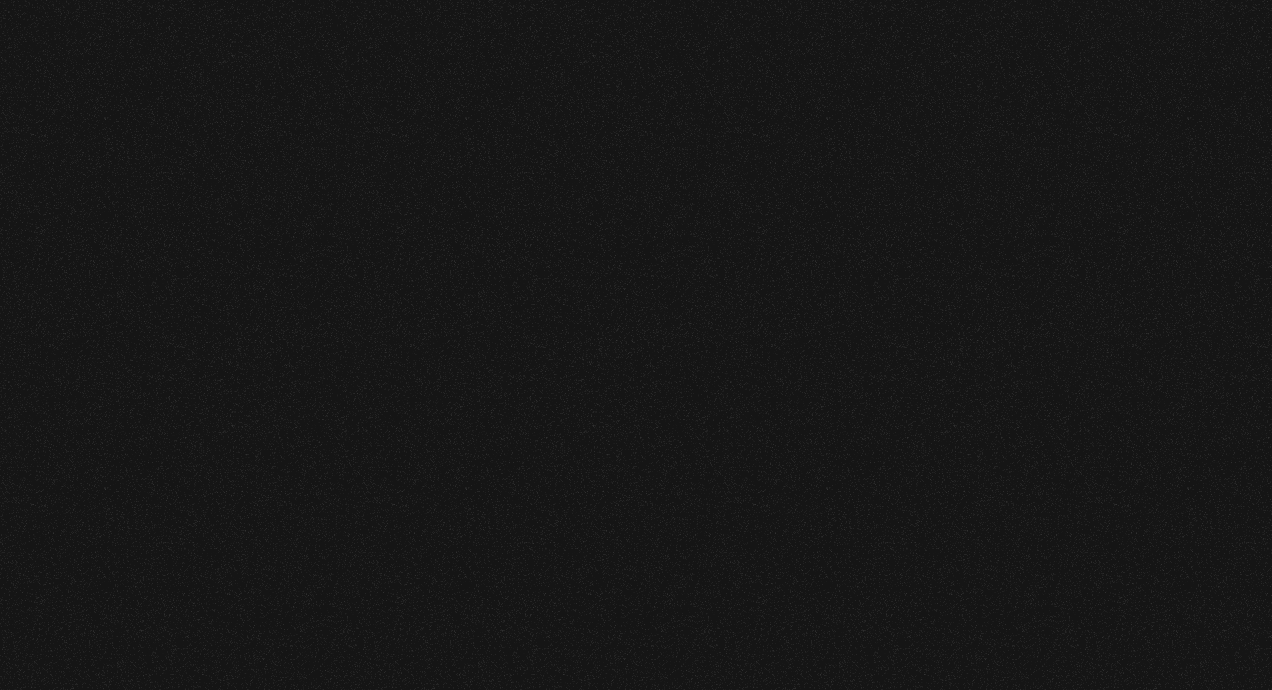 scroll, scrollTop: 0, scrollLeft: 0, axis: both 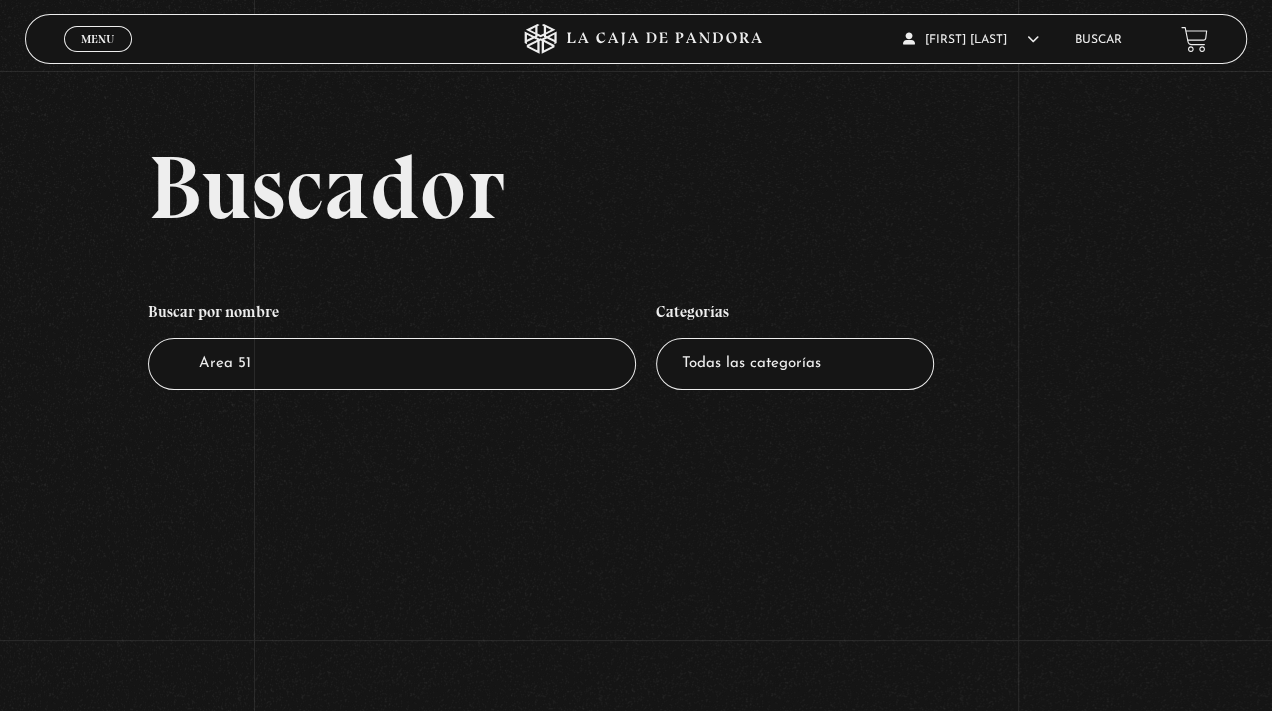 click on "Todas las categorías
11:11 Humanitario  (1)
Amo los Lunes  (2)
Análisis de series y películas  (23)
Asesinos Seriales  (2)
Centinelas  (113)
Charlas  (8)
Entrevistas  (7)
Hacktivismo  (5)
Mercado  (1)
Mundo Espiritual  (20)
Nuevo Orden Mundial NWO  (79)
Pandora Bio  (24)
Pandora Prepper  (23)
Pandora Tour  (3)
Paranormal  (11)
Pastelería  (1)
Peligros en la web  (4)
Regulares  (1)
Teorías de Conspiración  (7)" at bounding box center [795, 364] 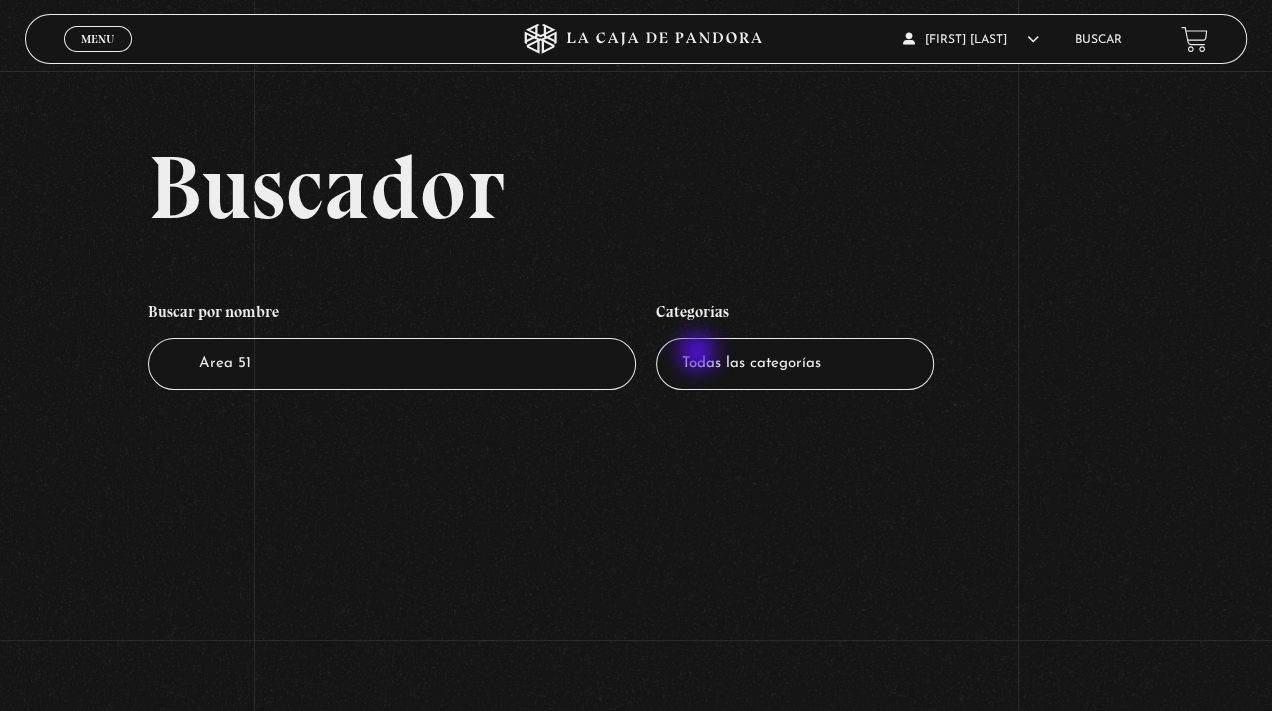 select on "paranormal" 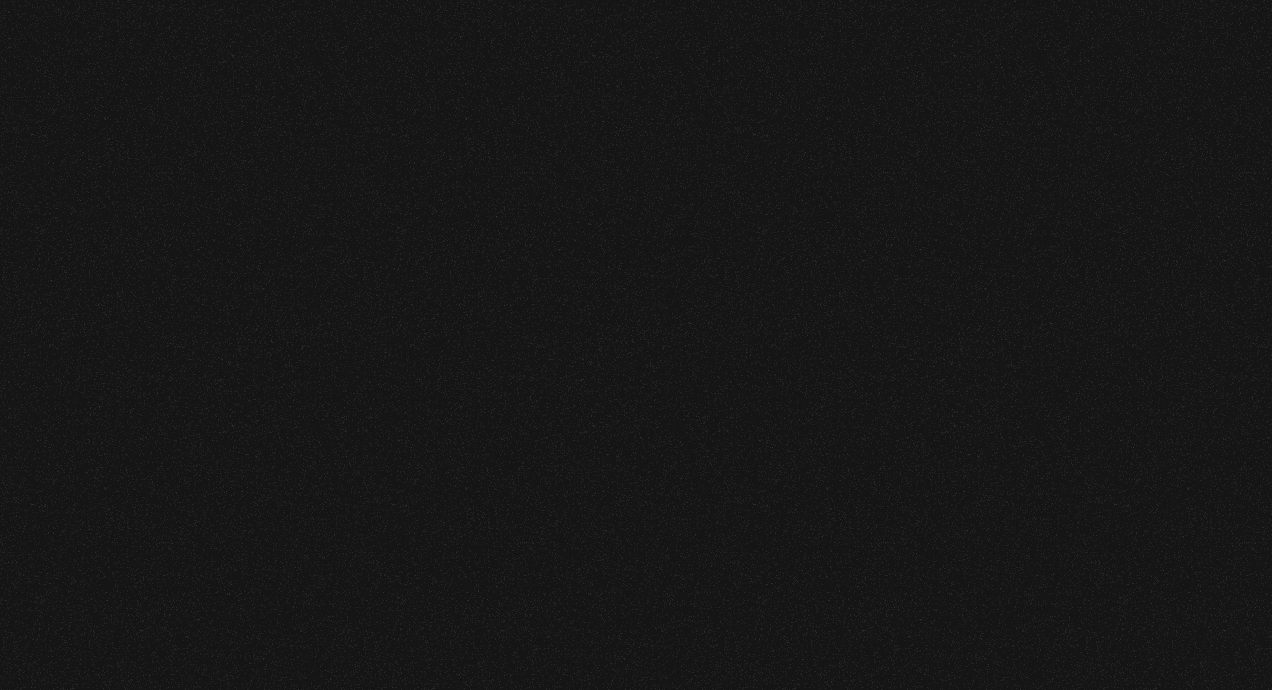 scroll, scrollTop: 0, scrollLeft: 0, axis: both 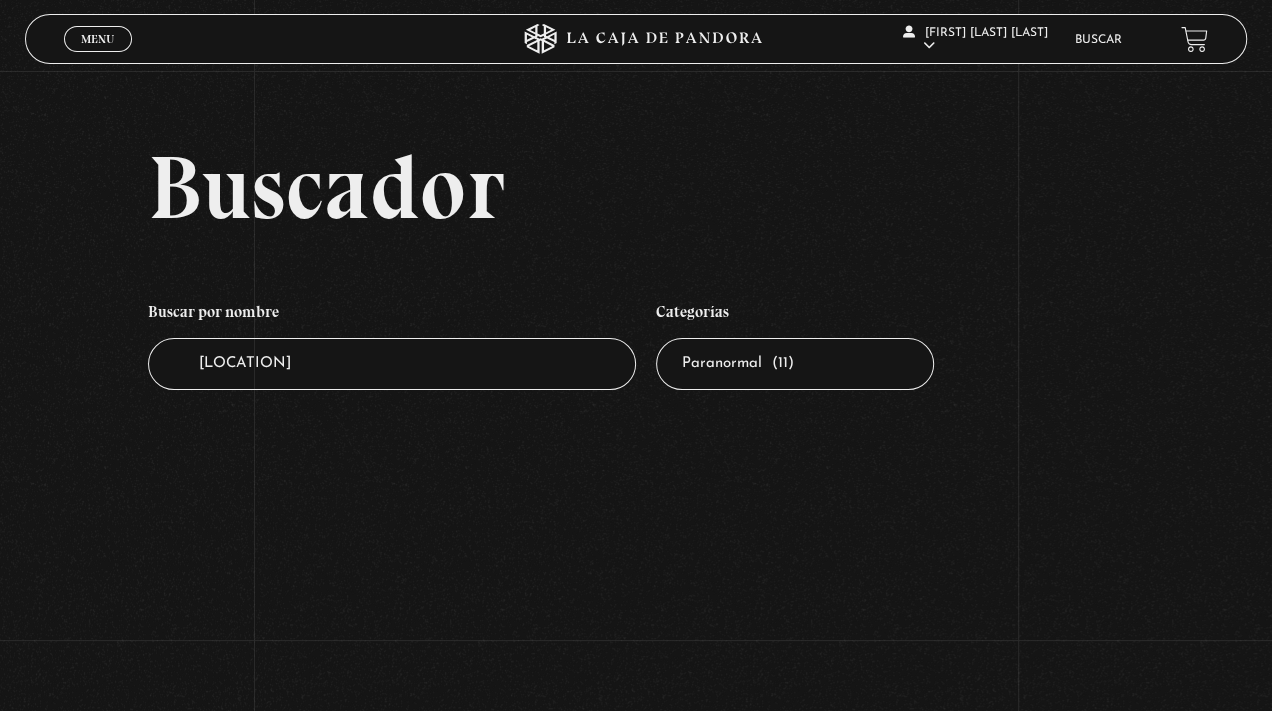 click on "Menu Cerrar" at bounding box center (98, 39) 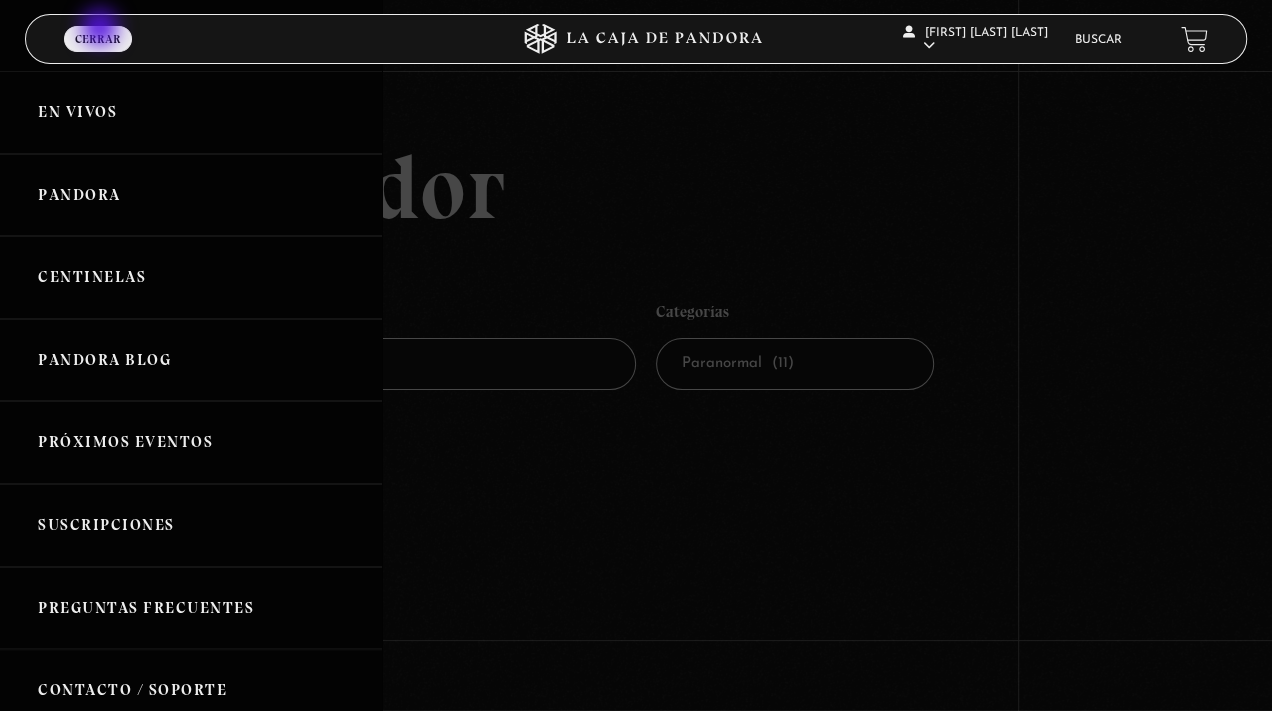 click on "Pandora" at bounding box center [191, 195] 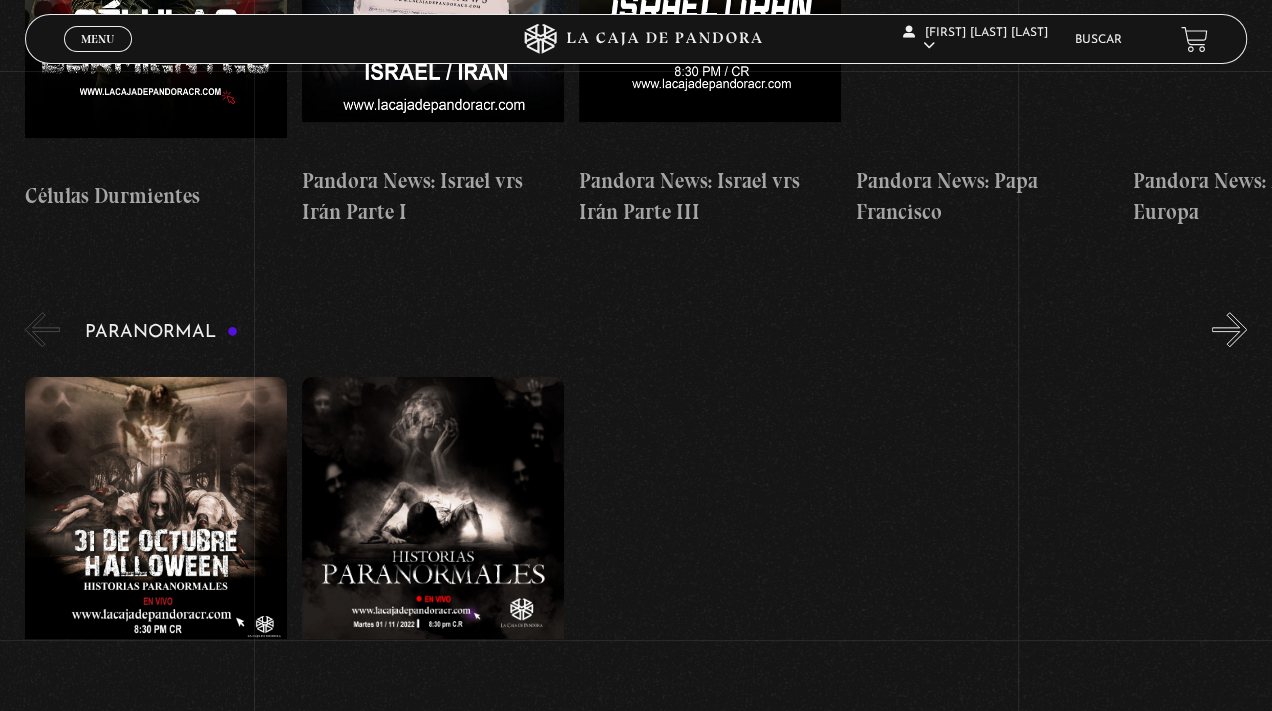 scroll, scrollTop: 738, scrollLeft: 0, axis: vertical 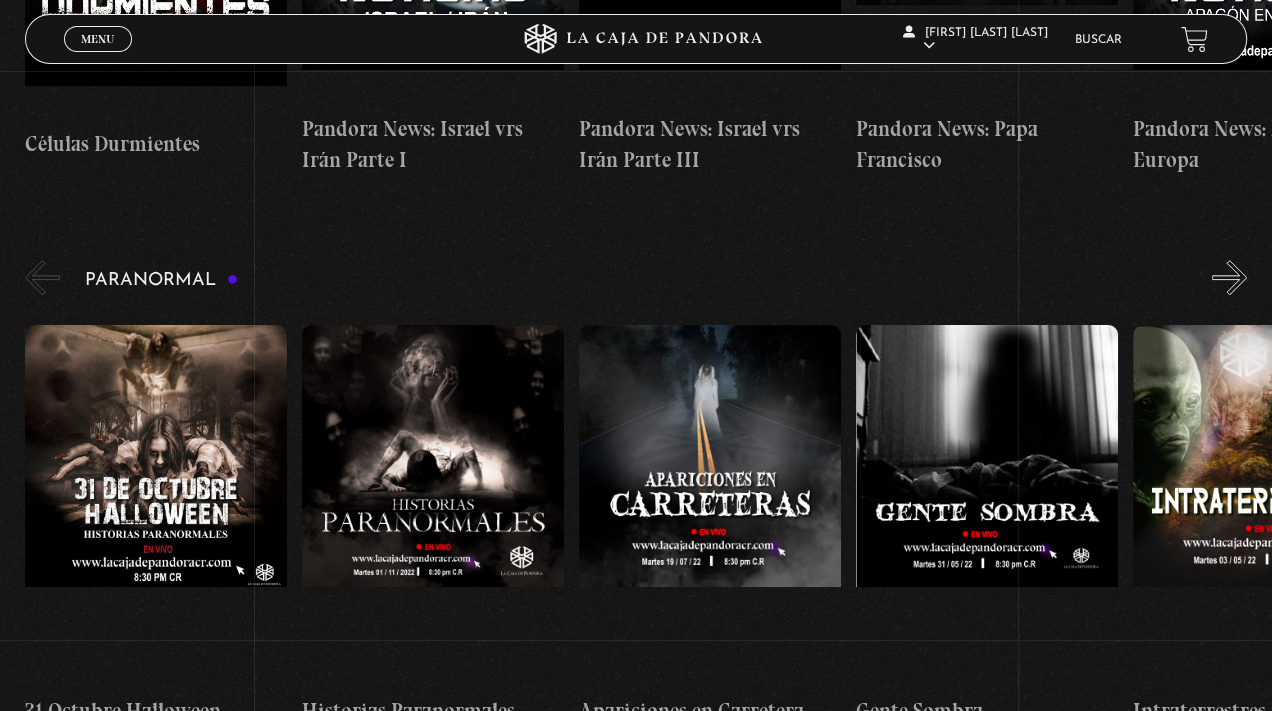 click at bounding box center [1264, 505] 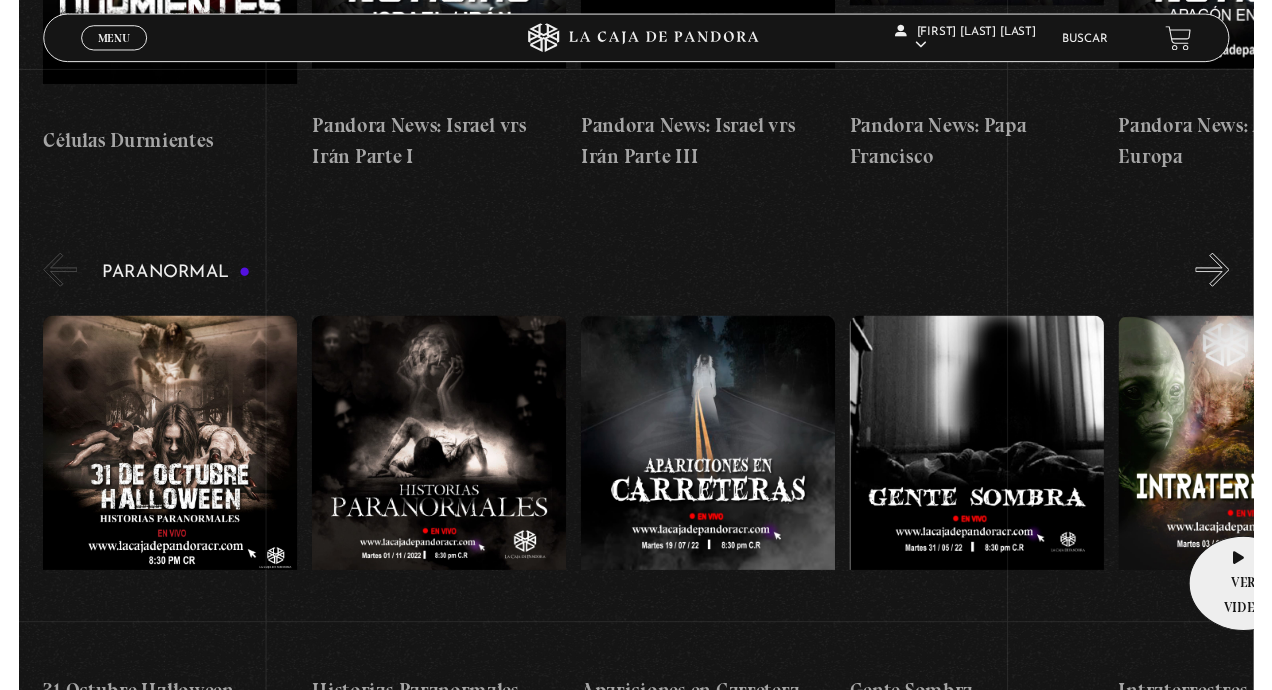 scroll, scrollTop: 736, scrollLeft: 0, axis: vertical 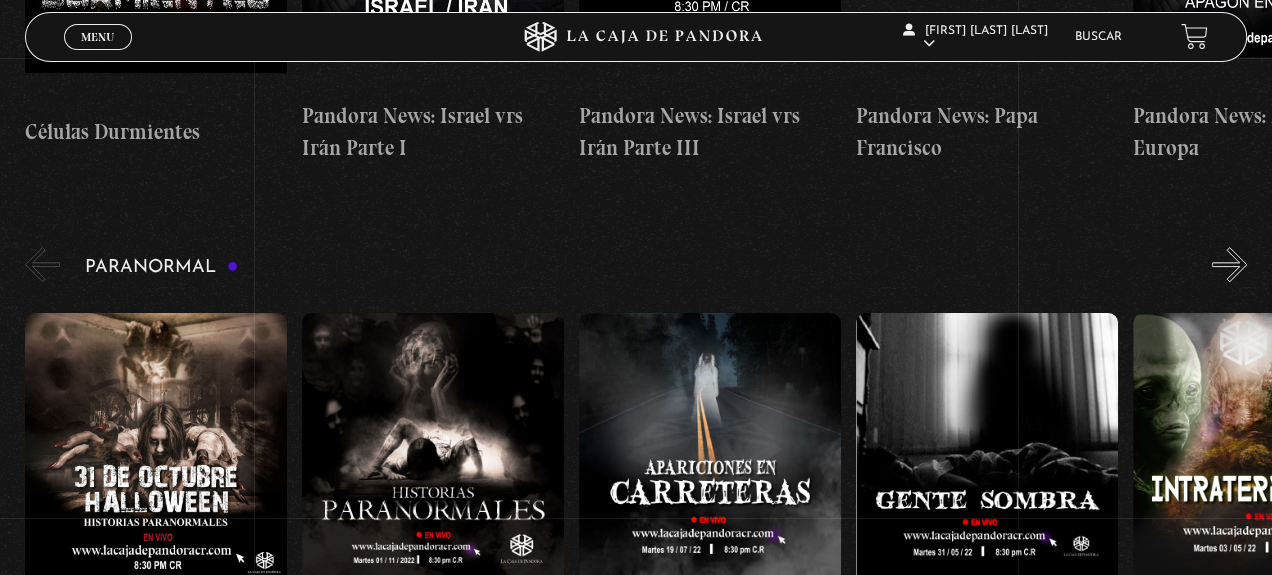 click at bounding box center (710, 493) 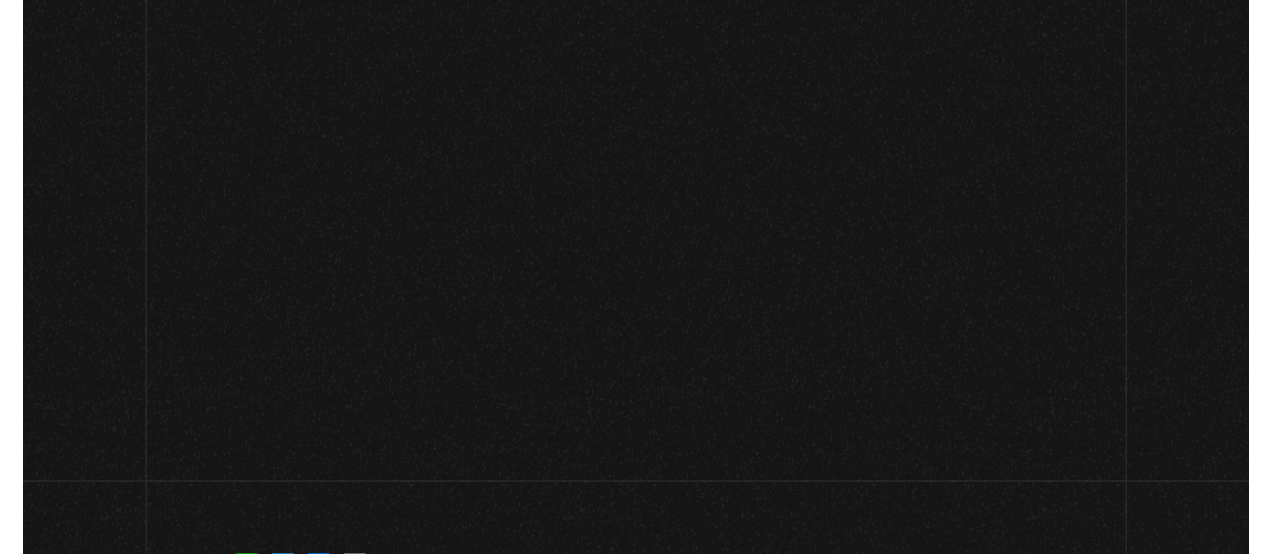 scroll, scrollTop: 193, scrollLeft: 0, axis: vertical 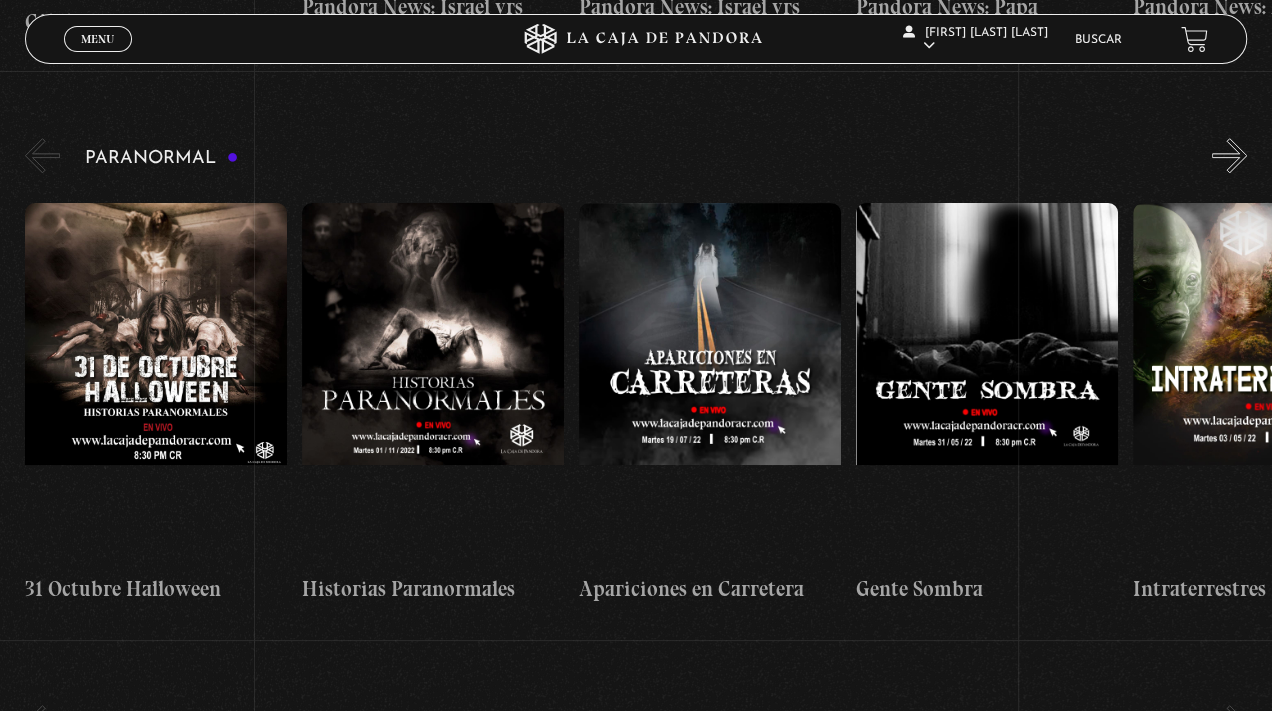 click at bounding box center (710, 383) 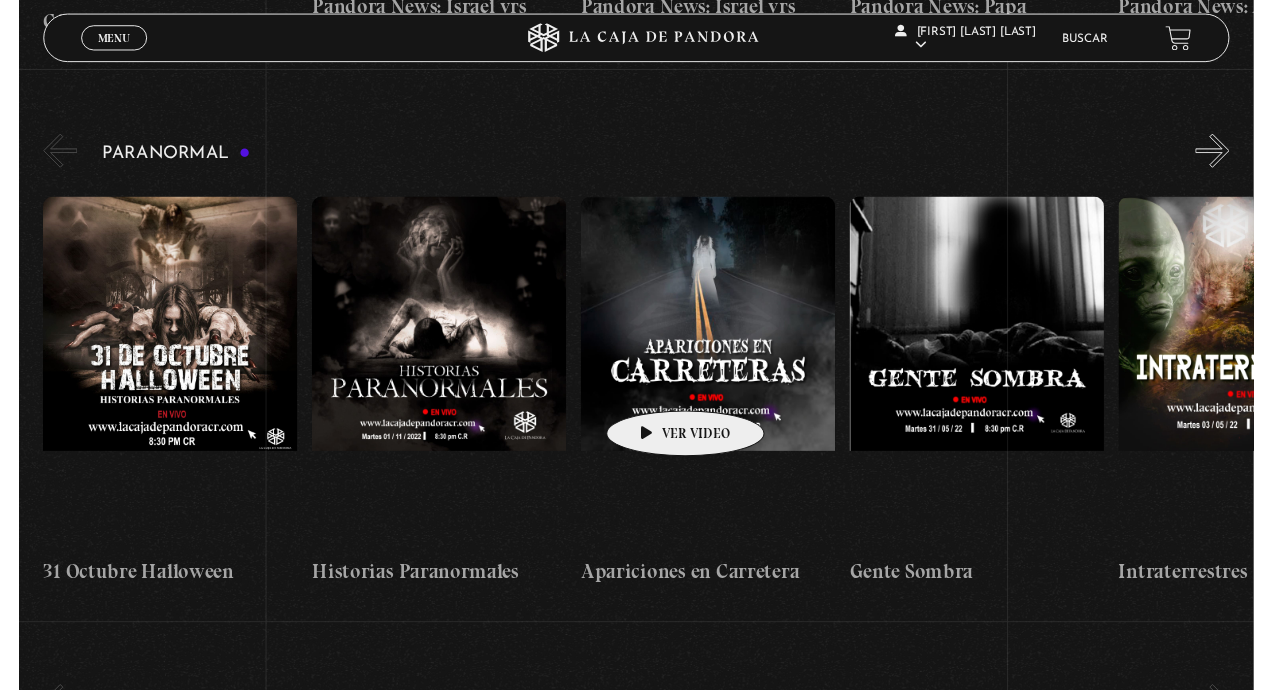 scroll, scrollTop: 857, scrollLeft: 0, axis: vertical 